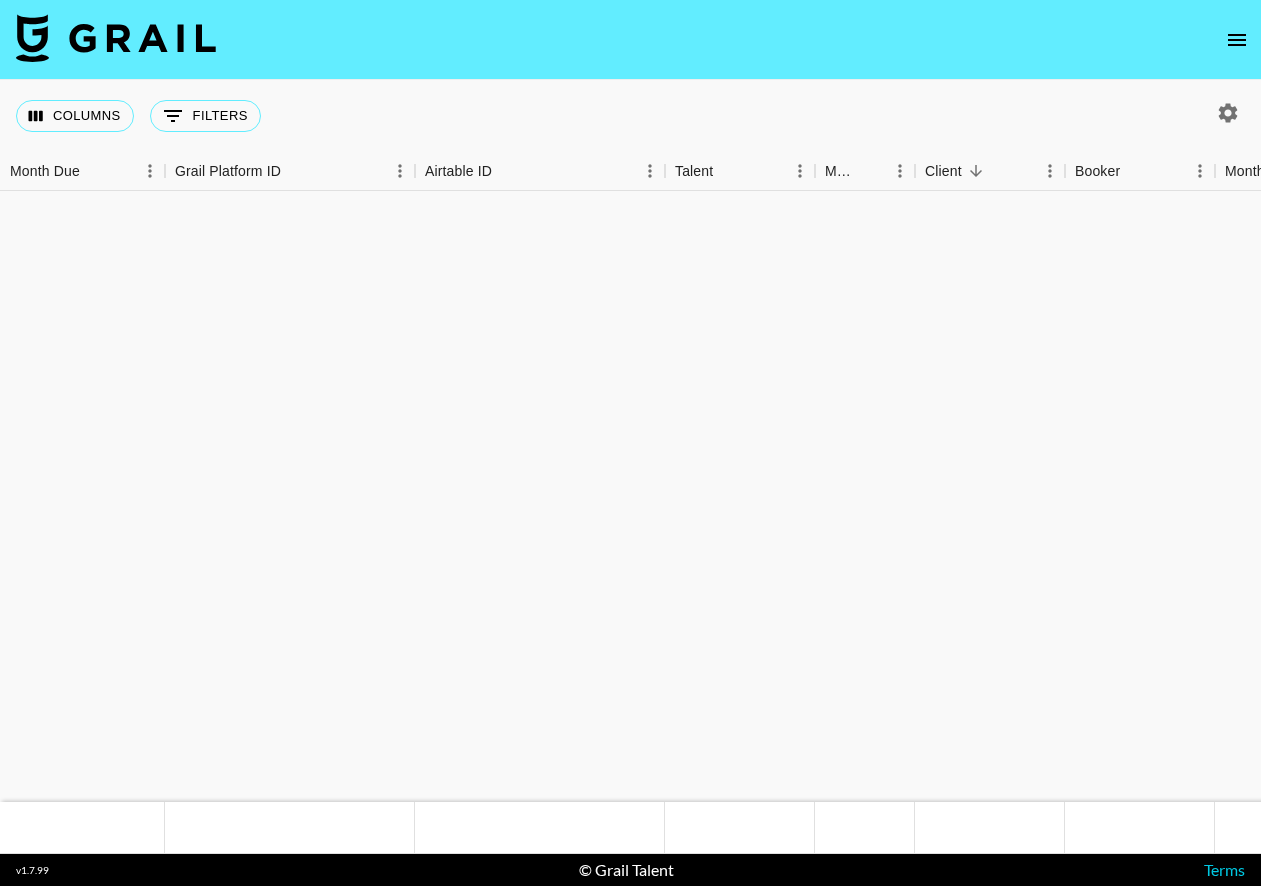 scroll, scrollTop: 0, scrollLeft: 0, axis: both 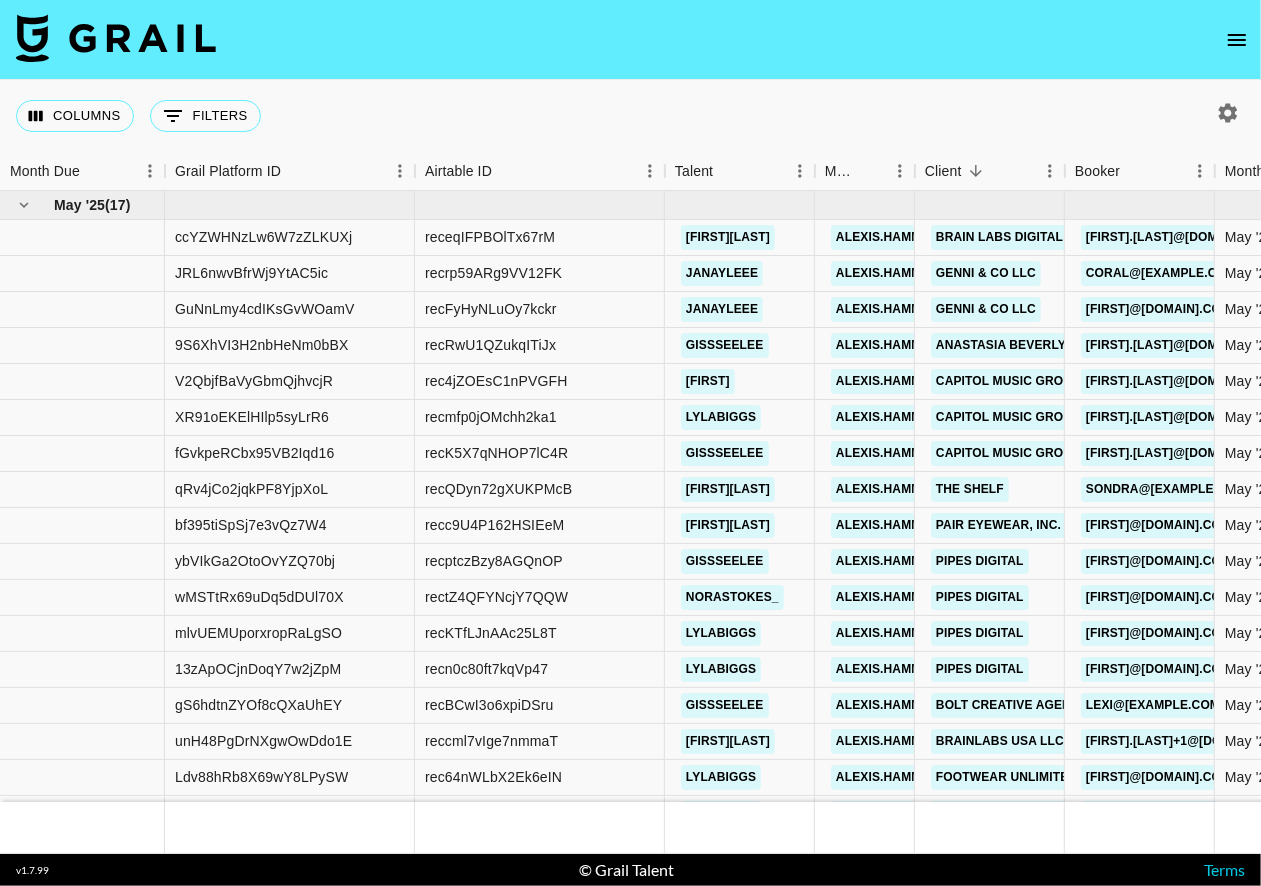 click 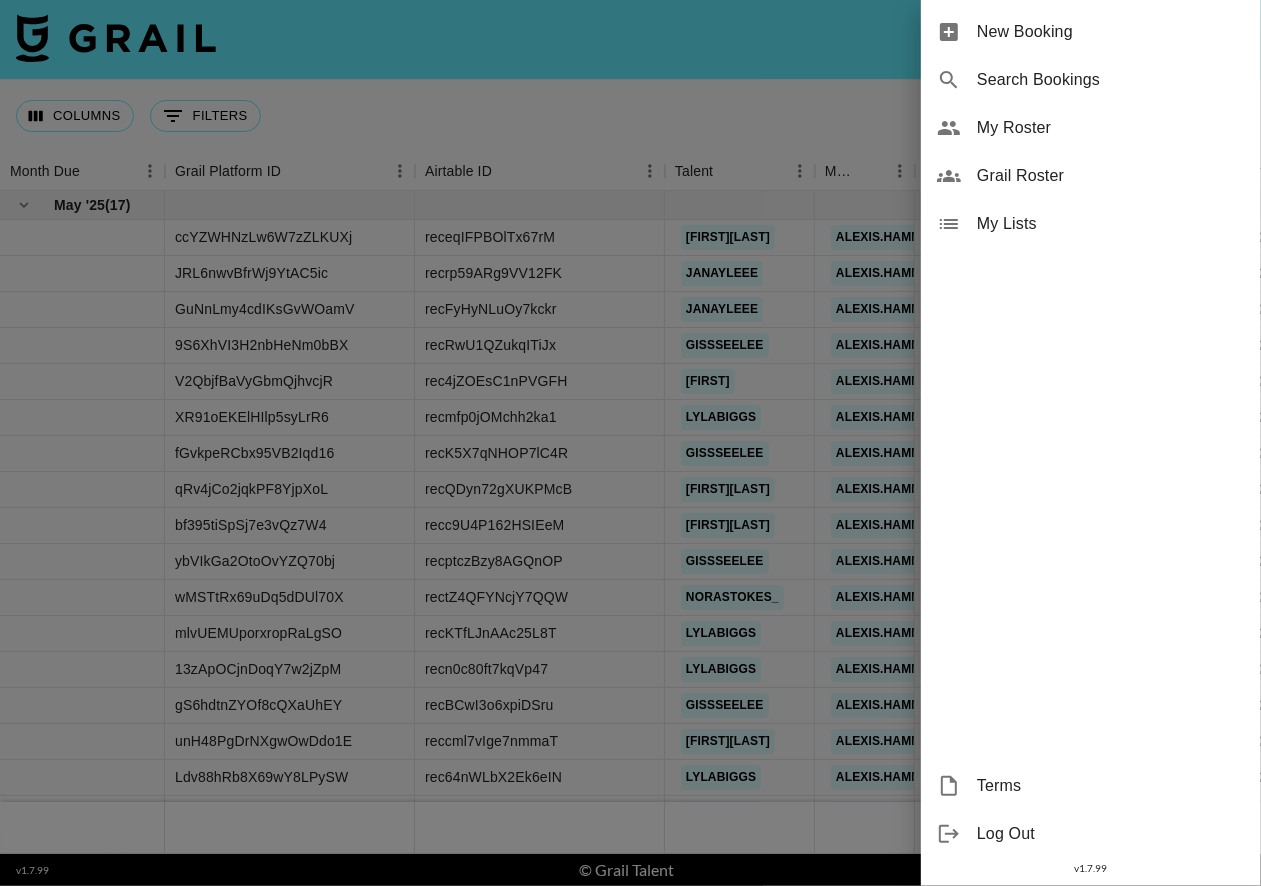 click on "My Roster" at bounding box center (1111, 128) 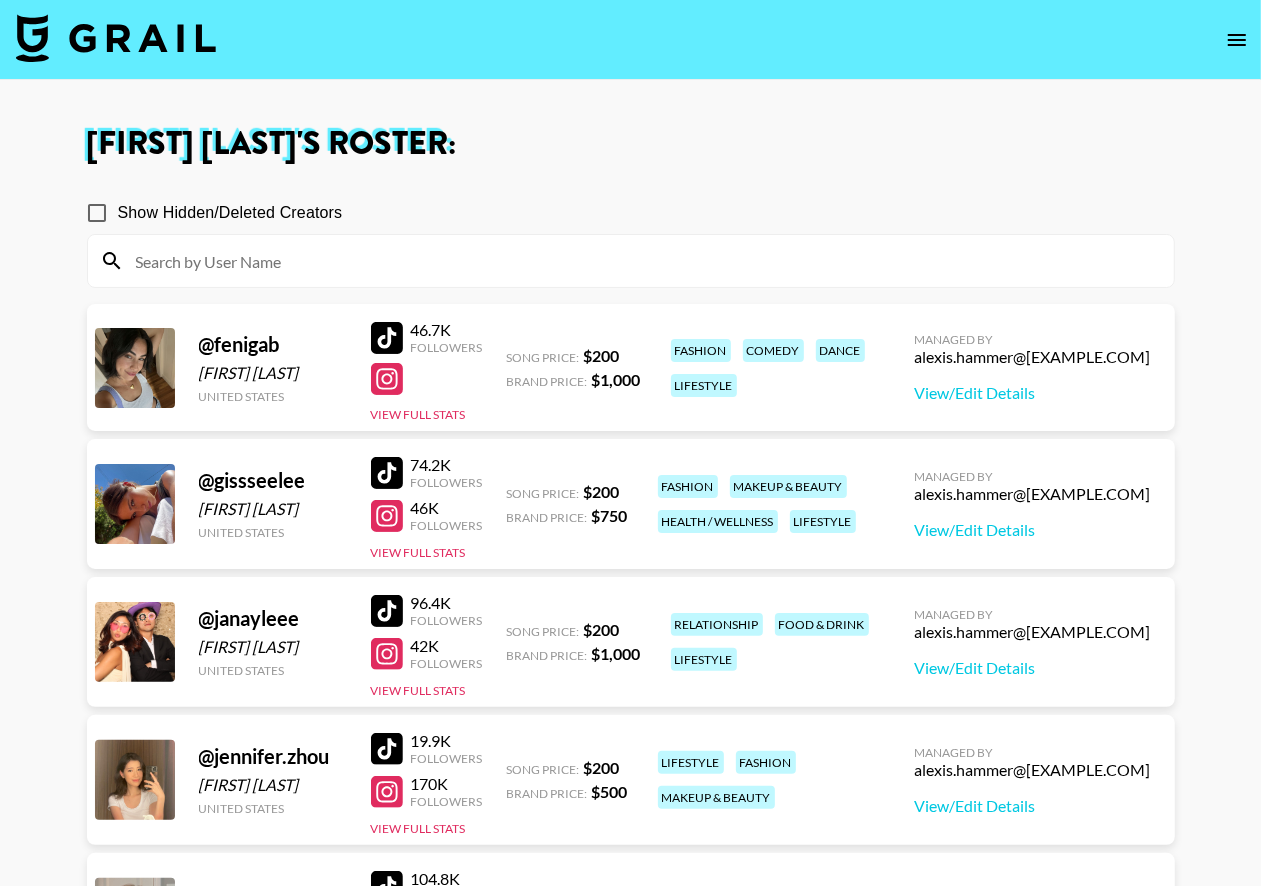 click 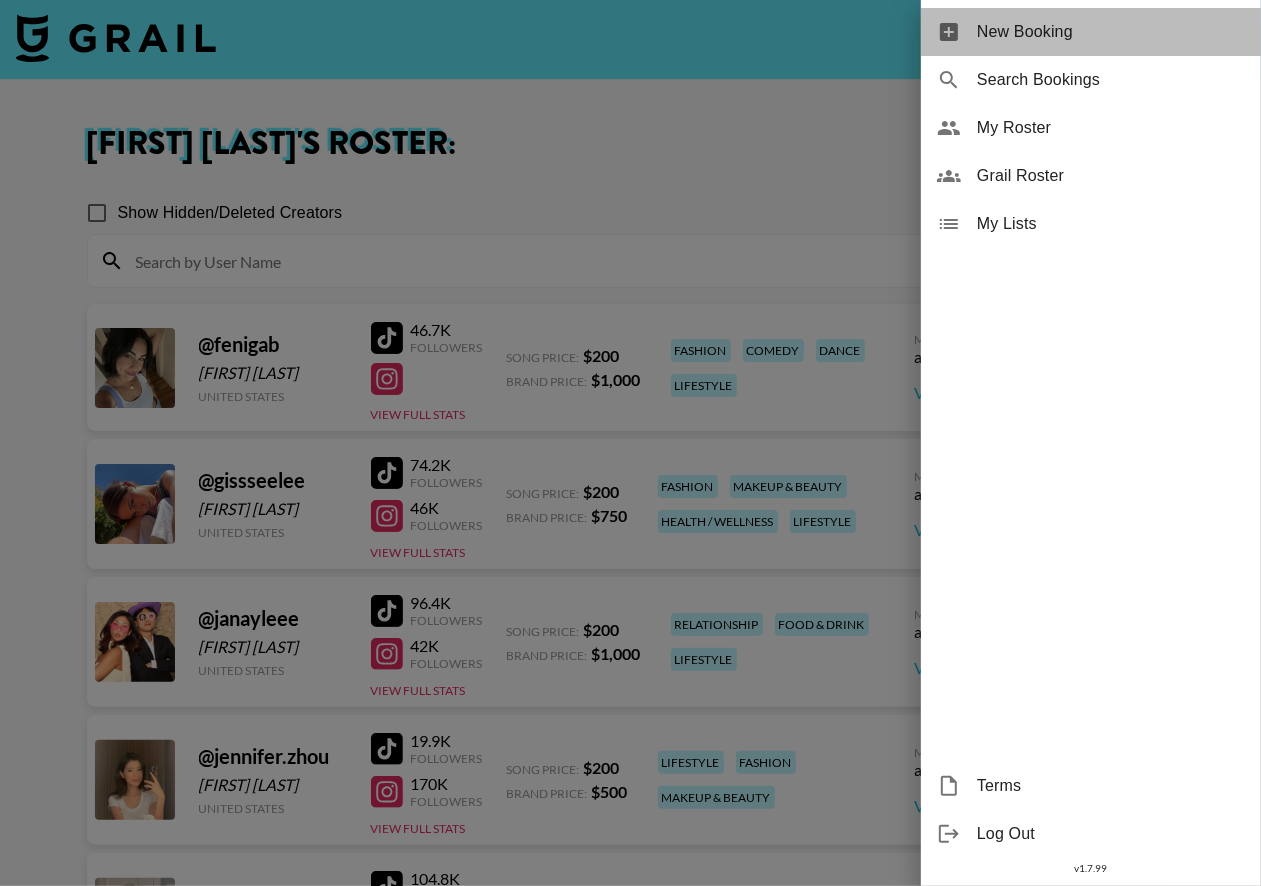 click on "New Booking" at bounding box center (1091, 32) 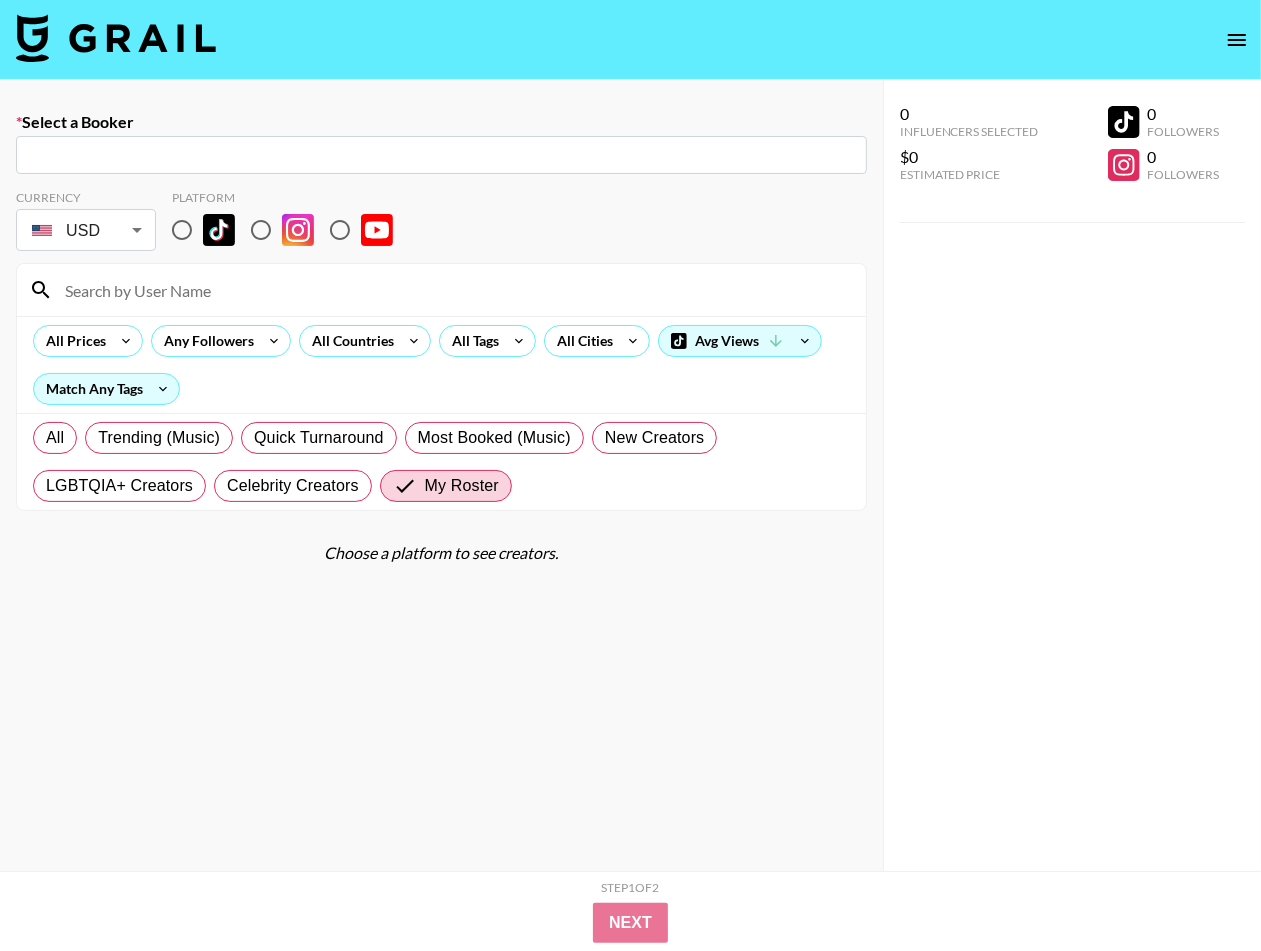click 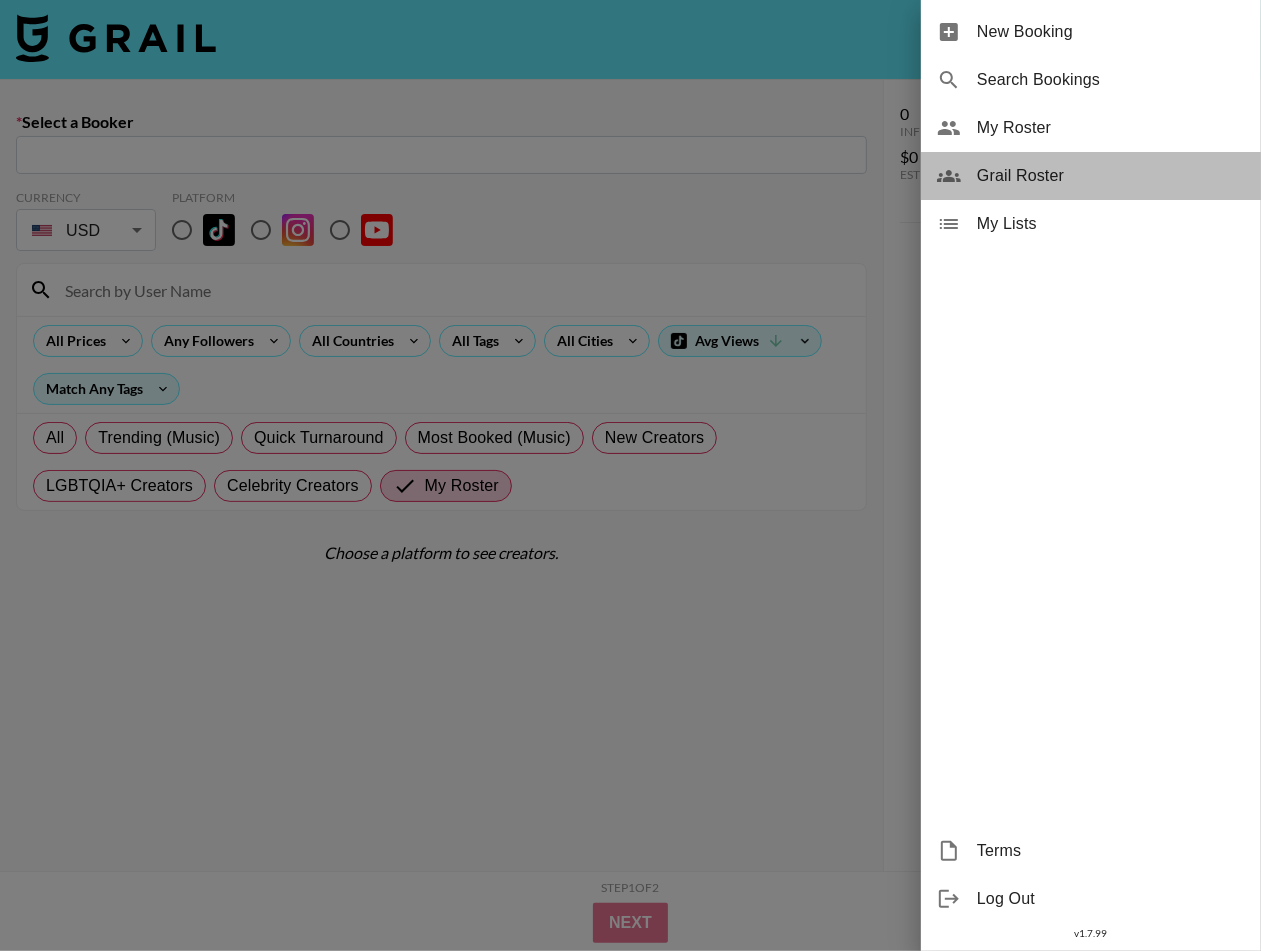 click on "Grail Roster" at bounding box center [1111, 176] 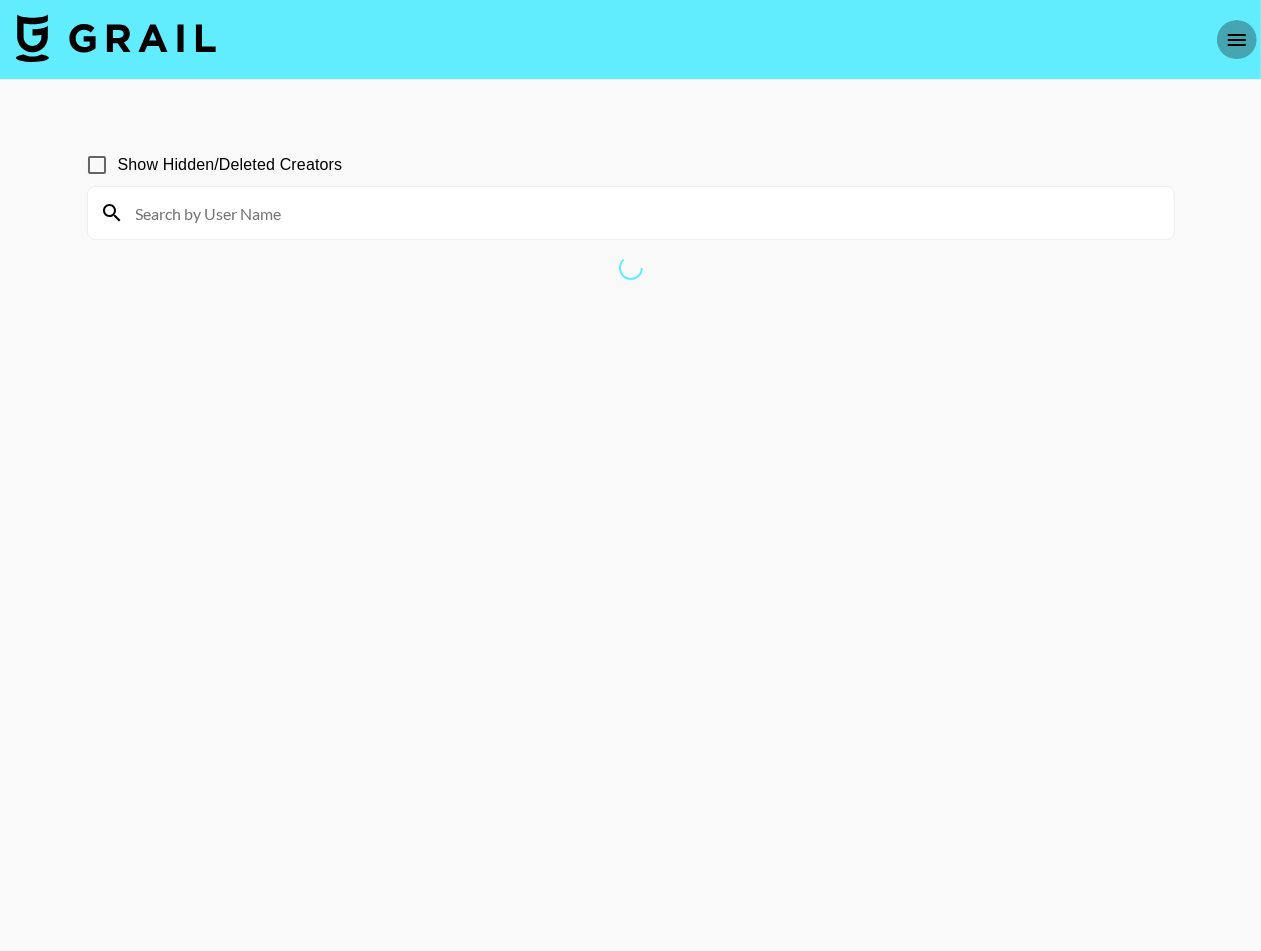 click 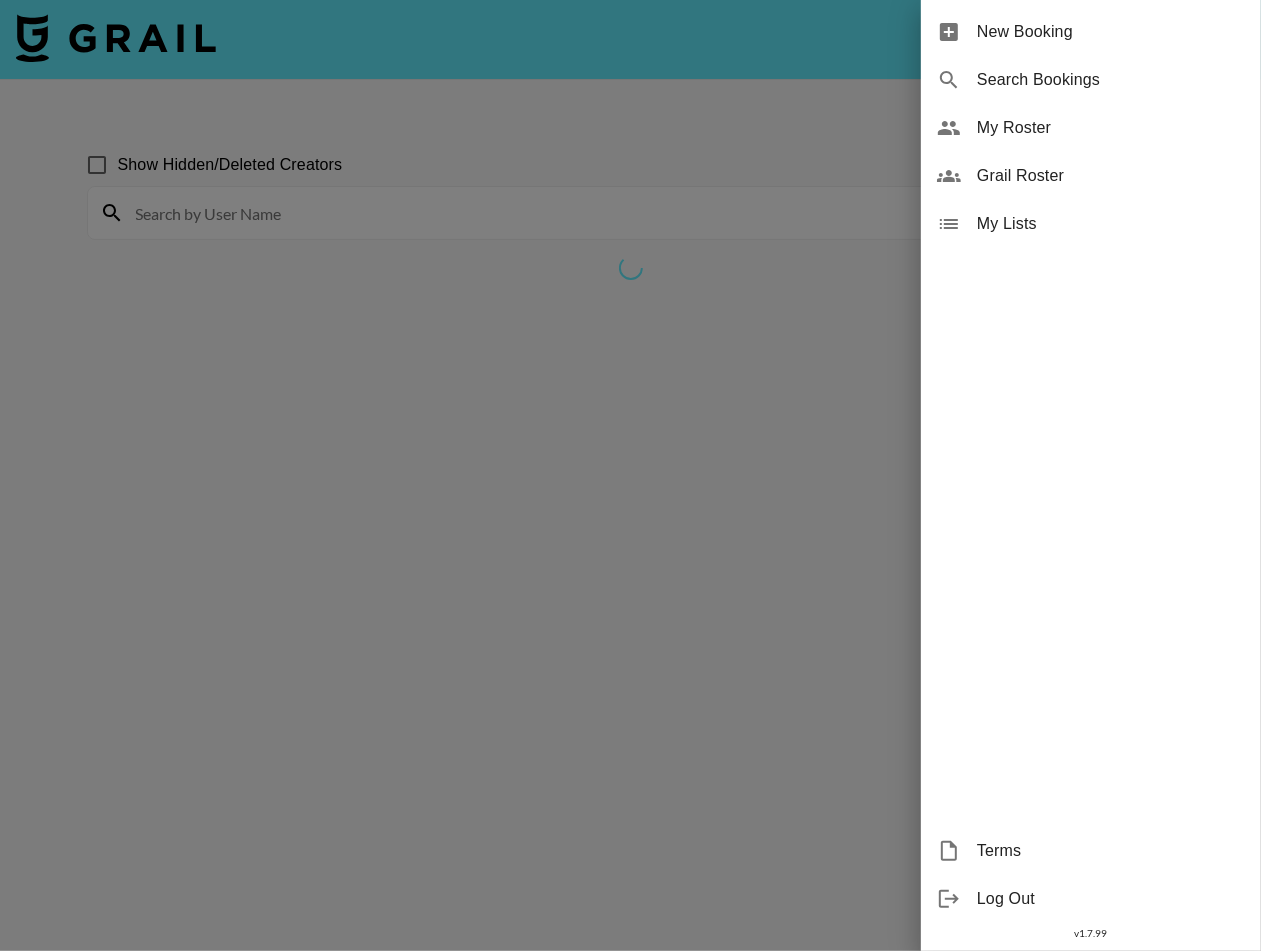 click at bounding box center (630, 475) 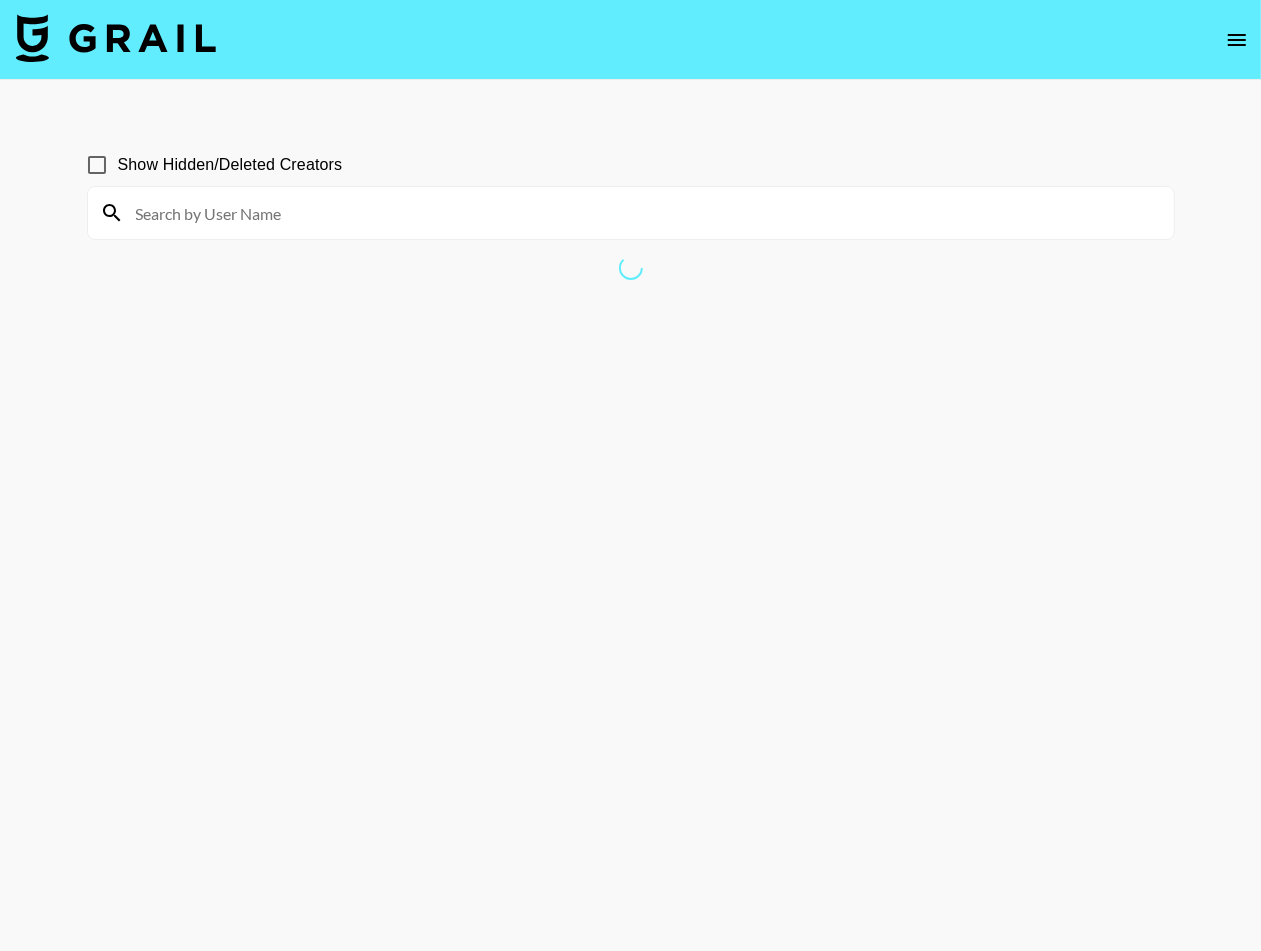 click at bounding box center [116, 38] 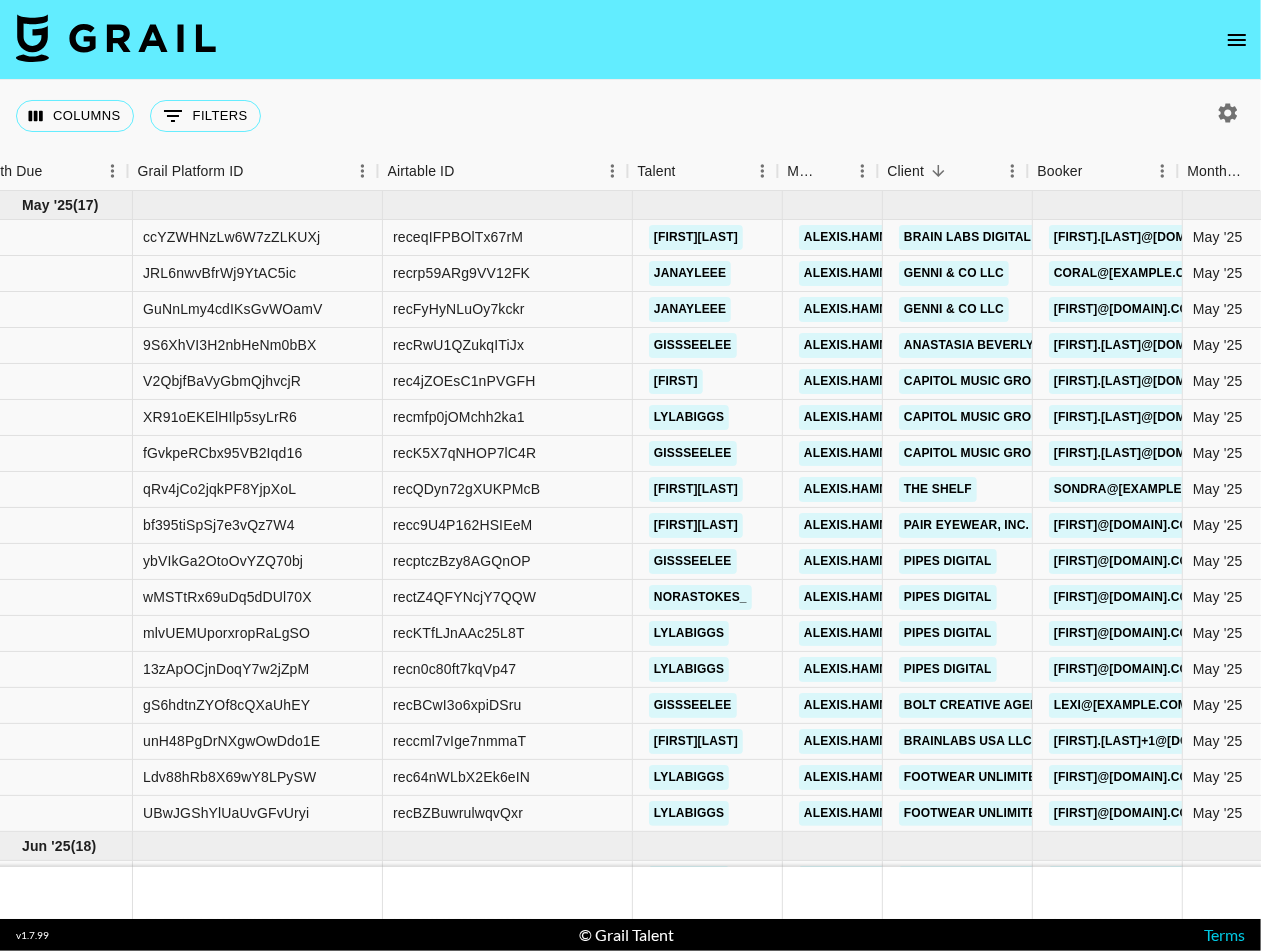 scroll, scrollTop: 0, scrollLeft: 38, axis: horizontal 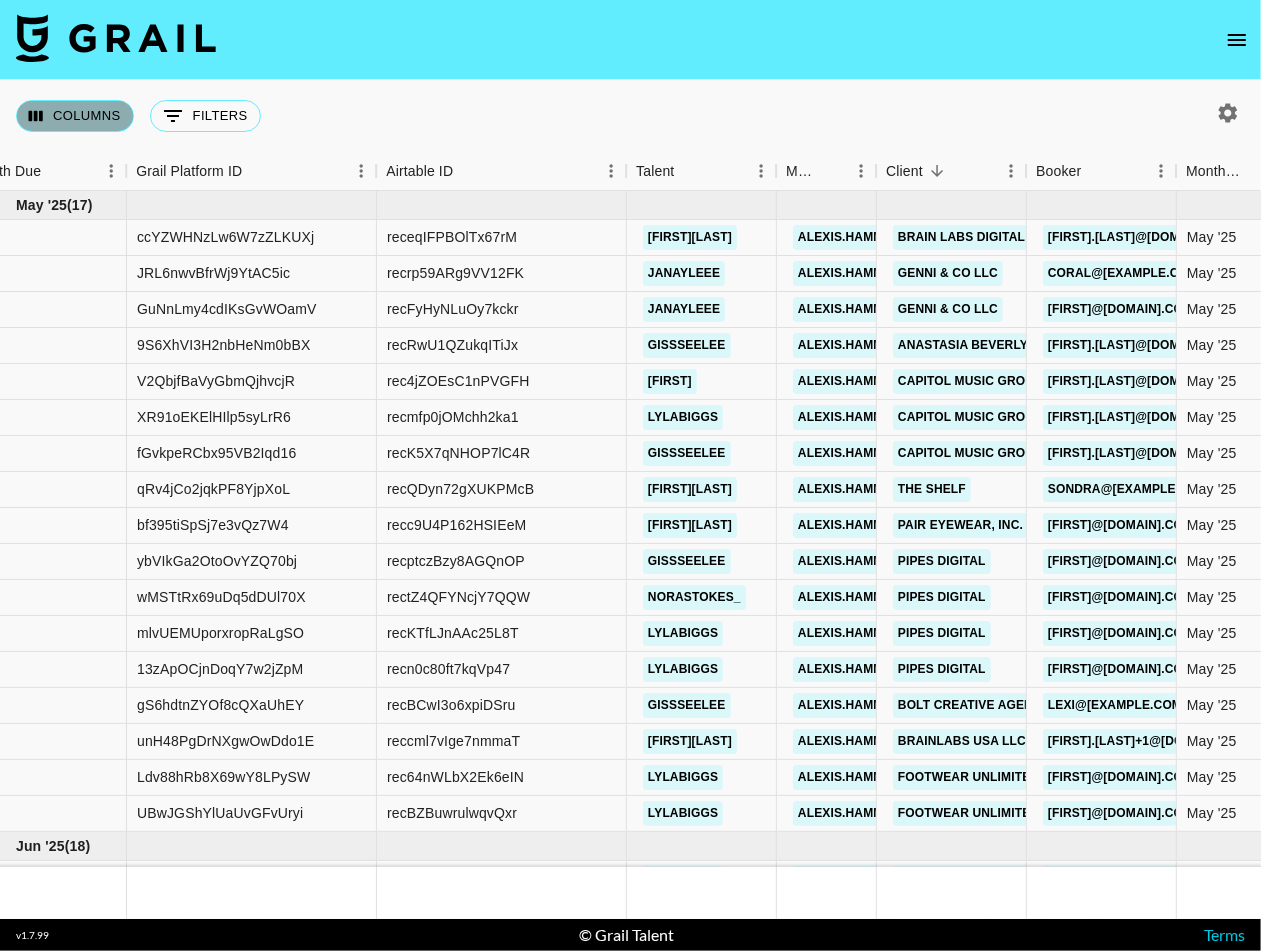 click on "Columns" at bounding box center [75, 116] 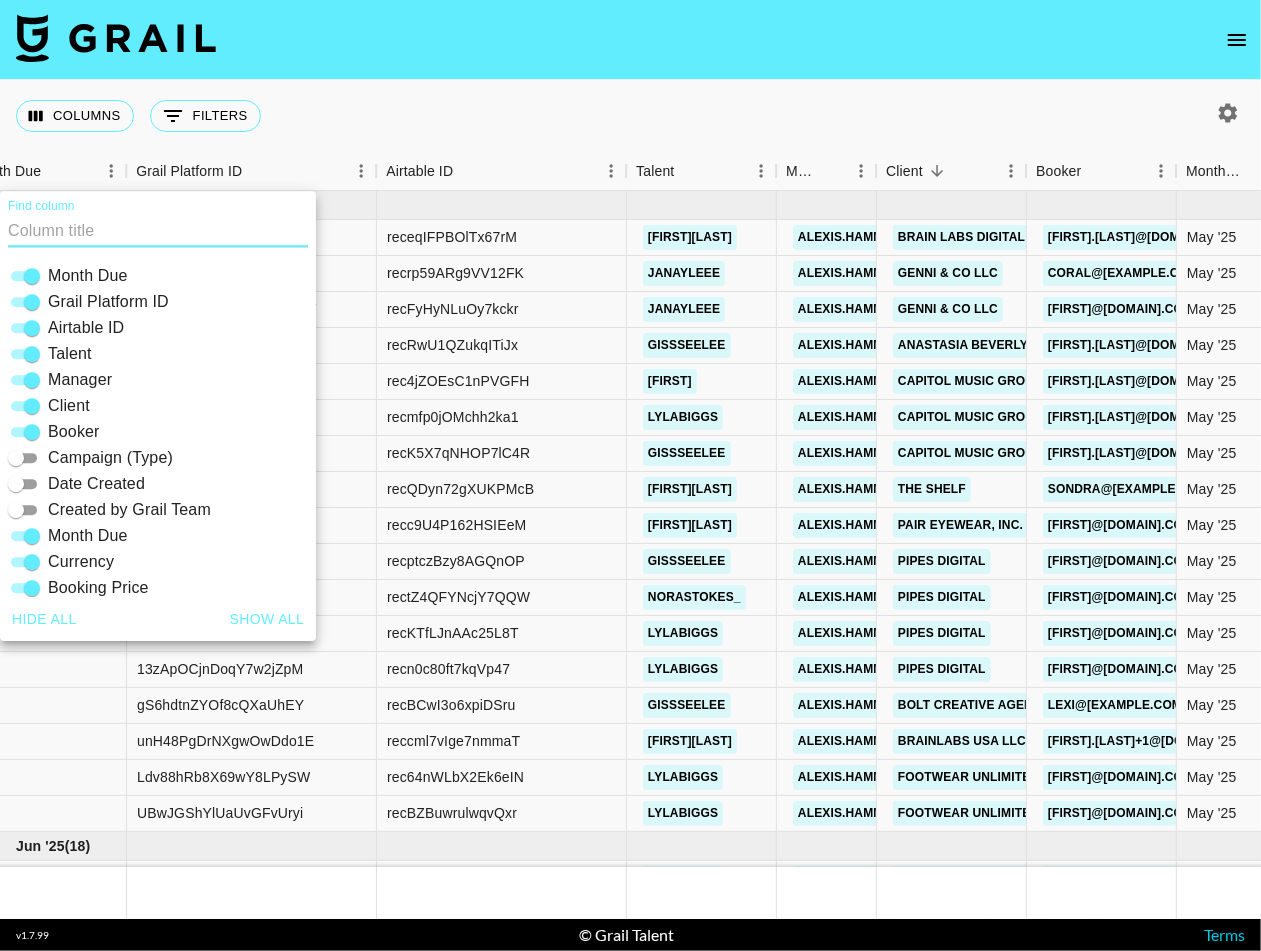 click on "Grail Platform ID" at bounding box center (32, 302) 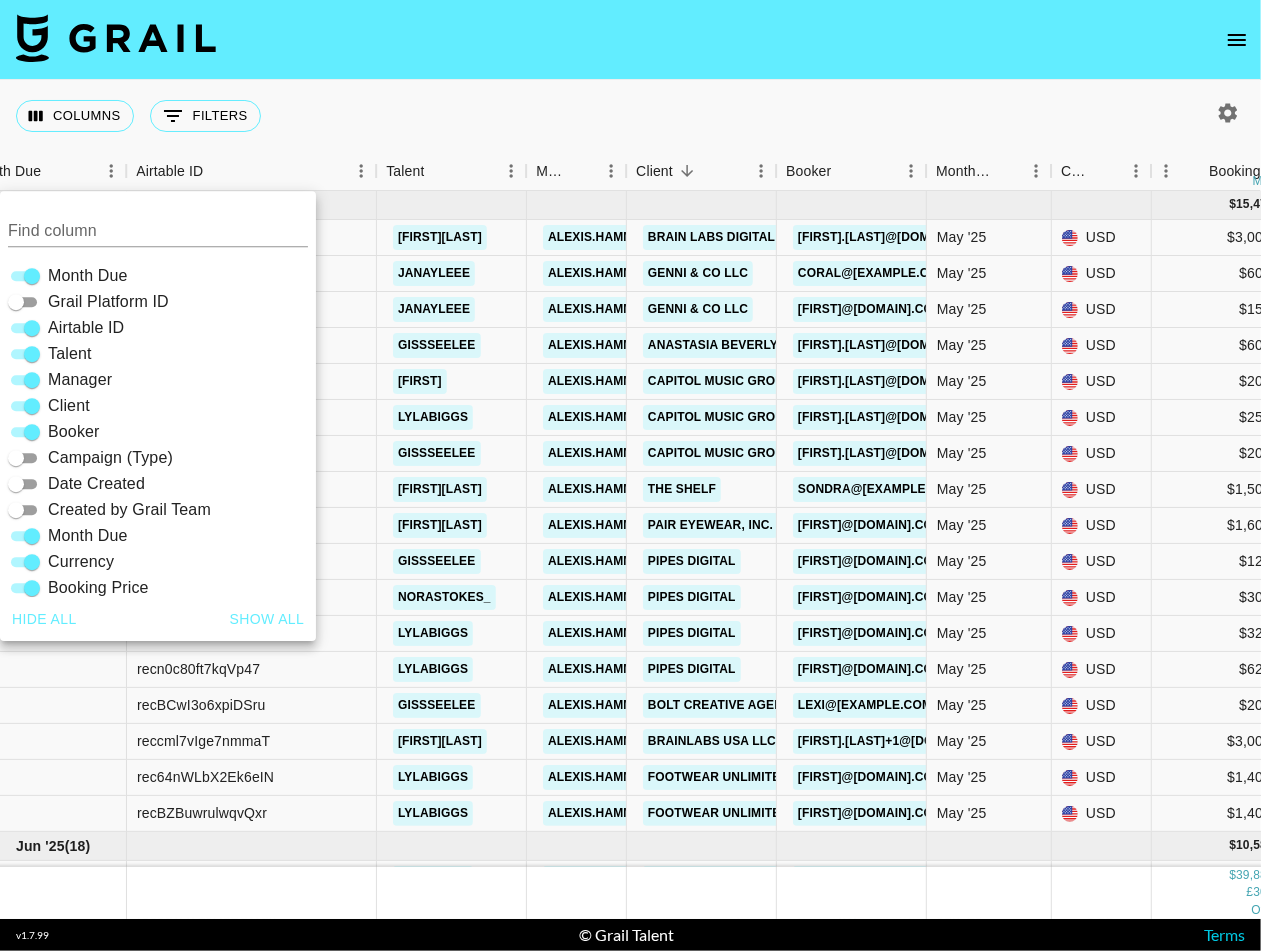 click on "Airtable ID" at bounding box center [32, 328] 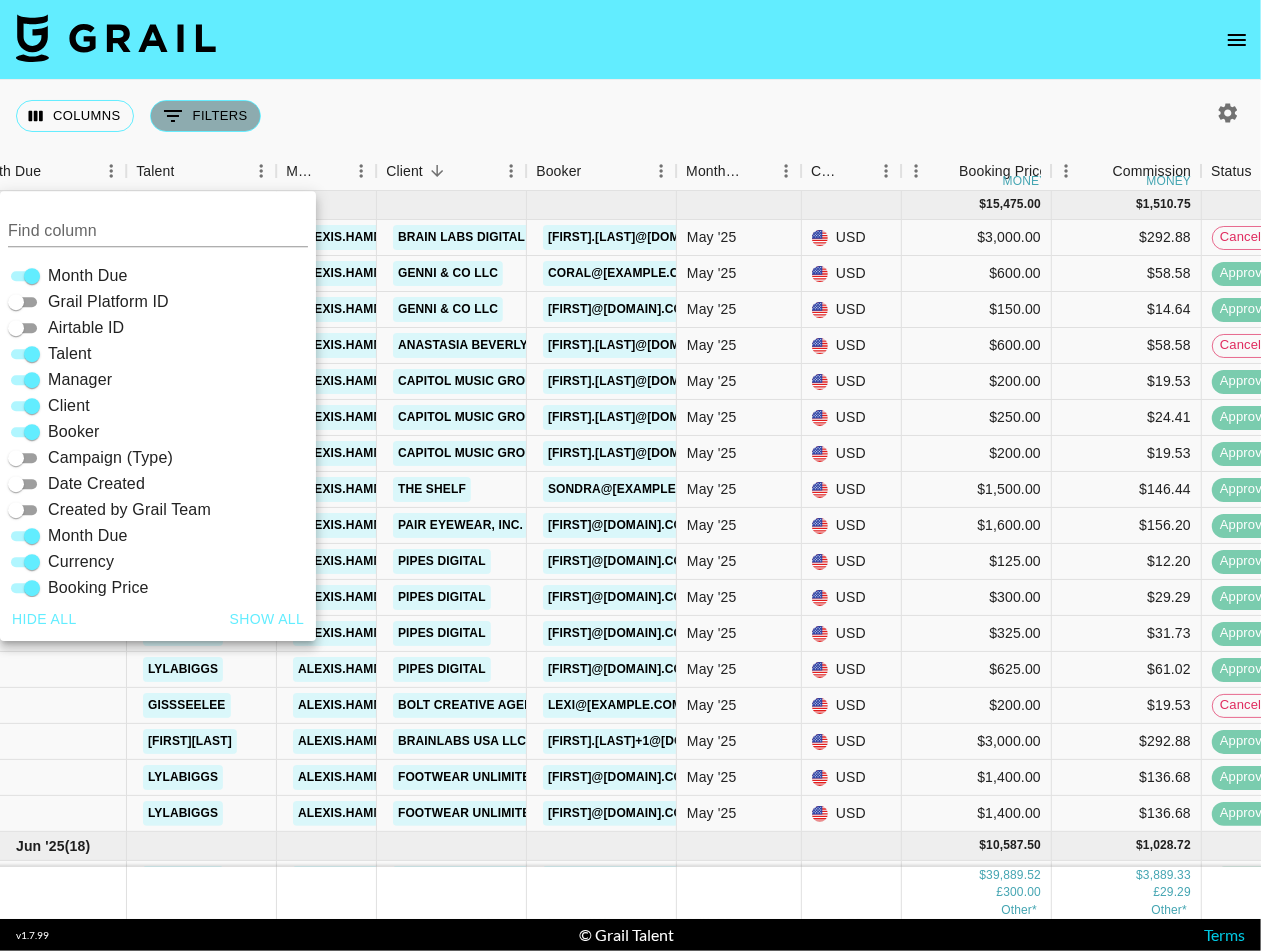 click on "0 Filters" at bounding box center (205, 116) 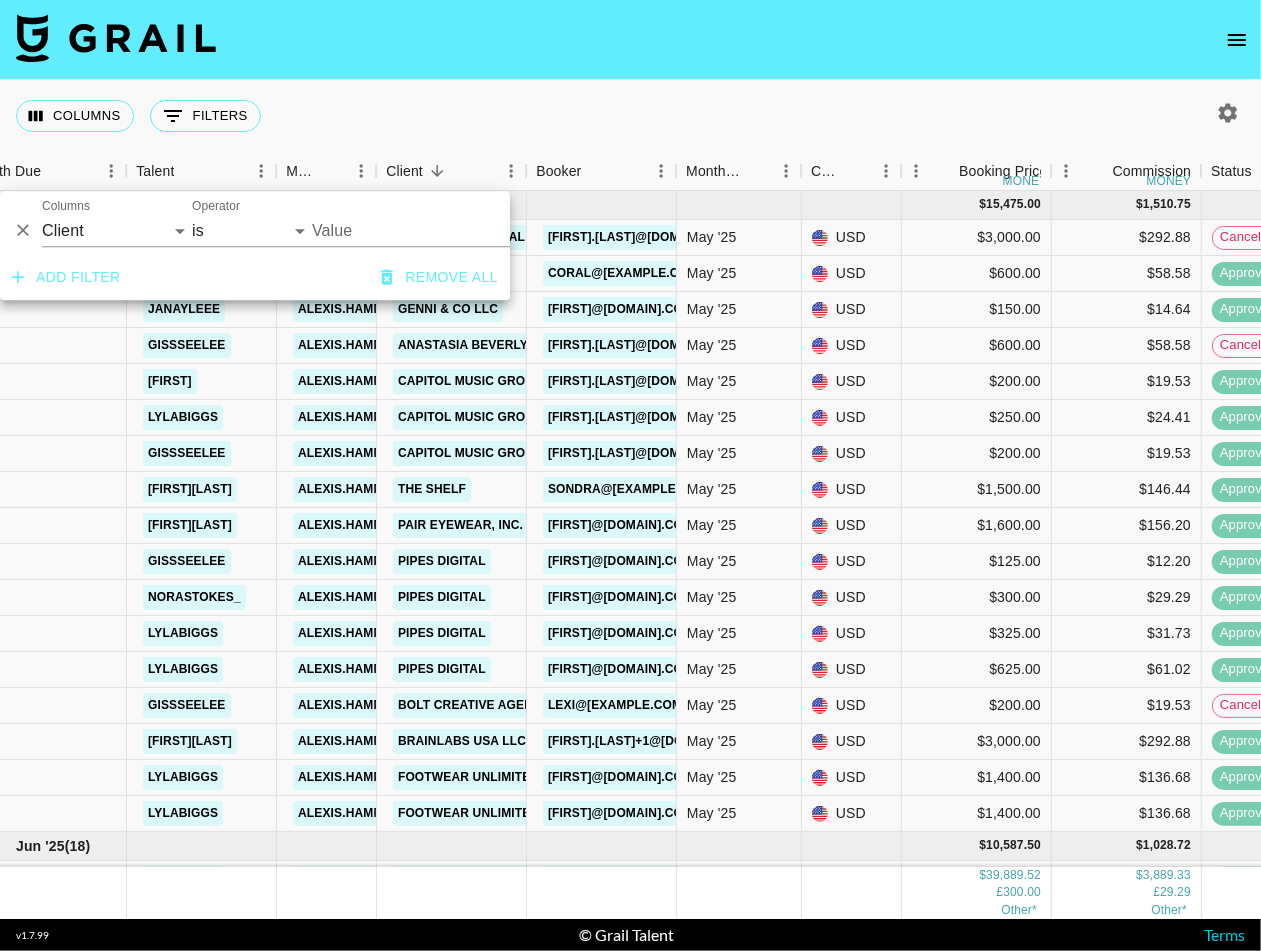 click on "Columns 0 Filters + Booking" at bounding box center [630, 116] 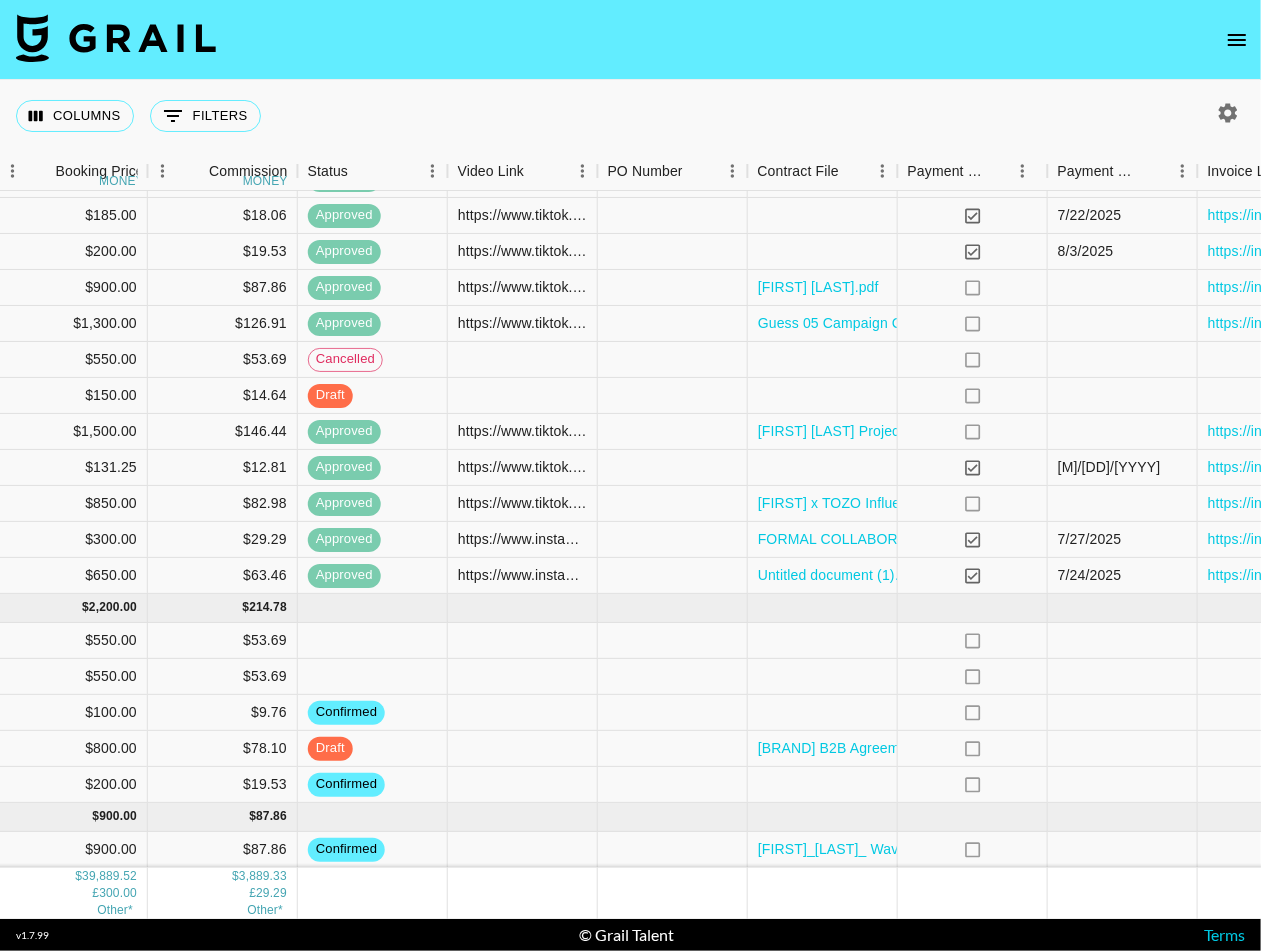 scroll, scrollTop: 1722, scrollLeft: 945, axis: both 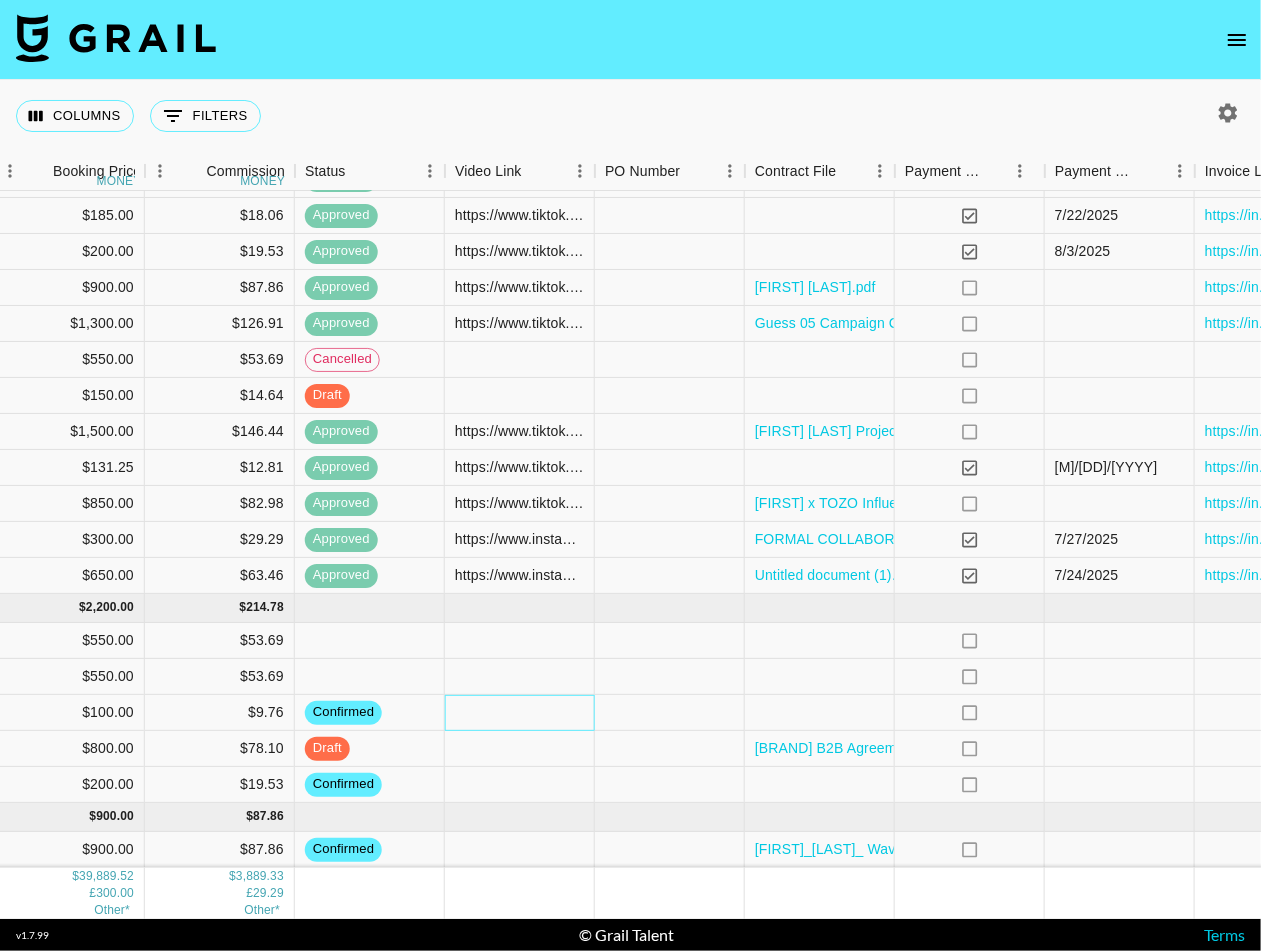 click at bounding box center [520, 713] 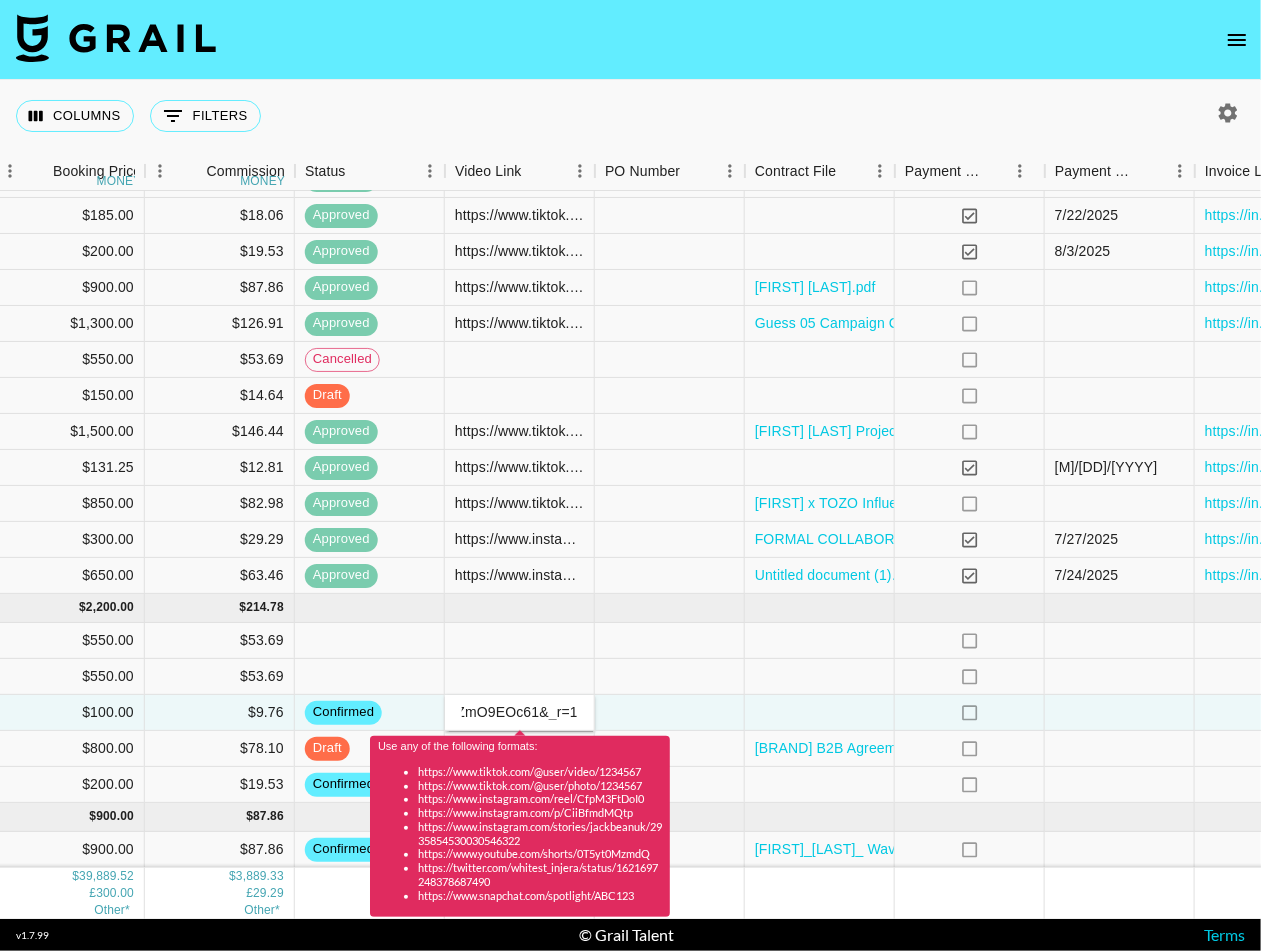 scroll, scrollTop: 0, scrollLeft: 0, axis: both 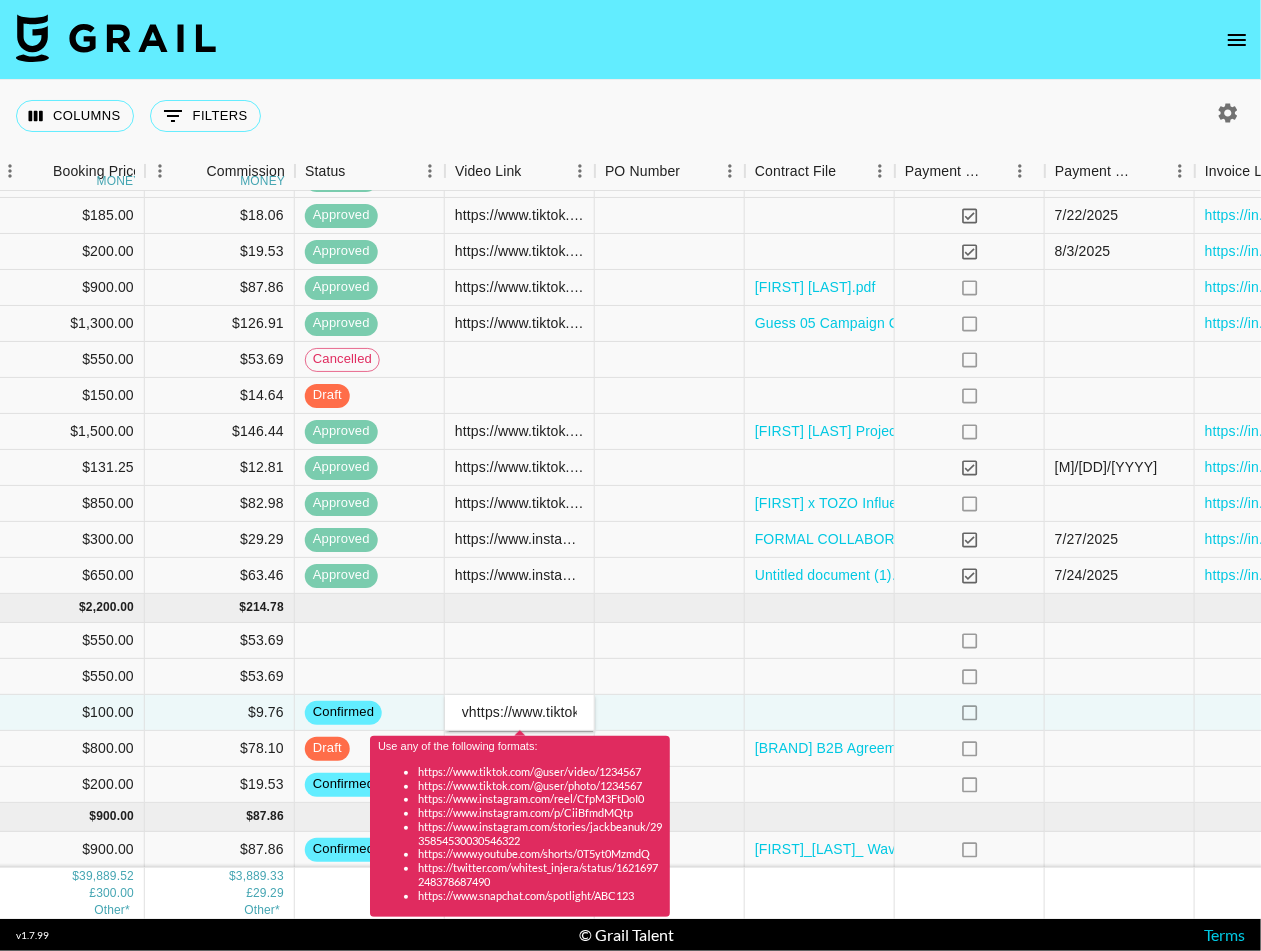 type on "https://www.tiktok.com/@janayleee/video/7534432199840402702?_t=ZT-8yZmO9EOc61&_r=1" 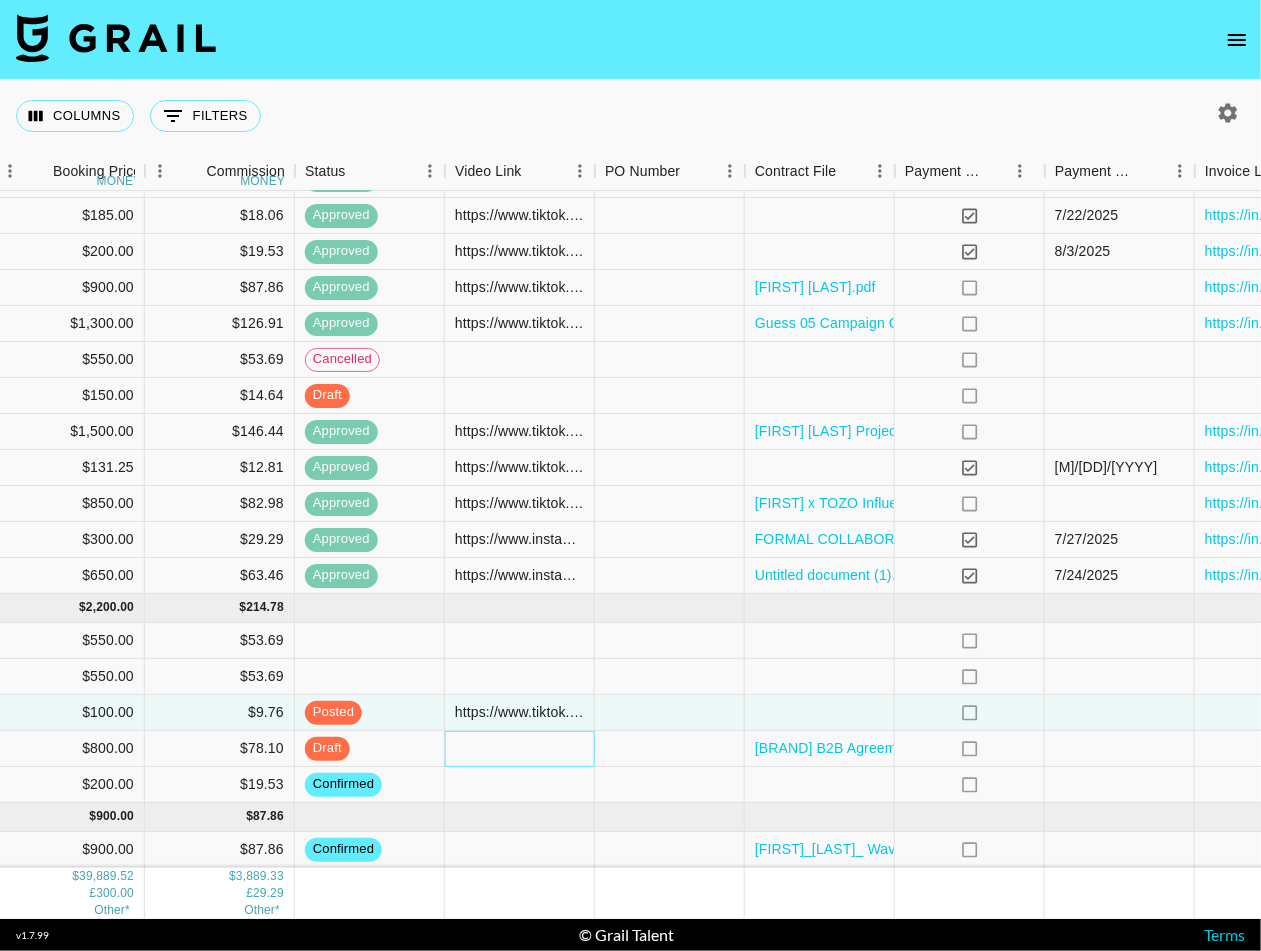 scroll, scrollTop: 1722, scrollLeft: 1108, axis: both 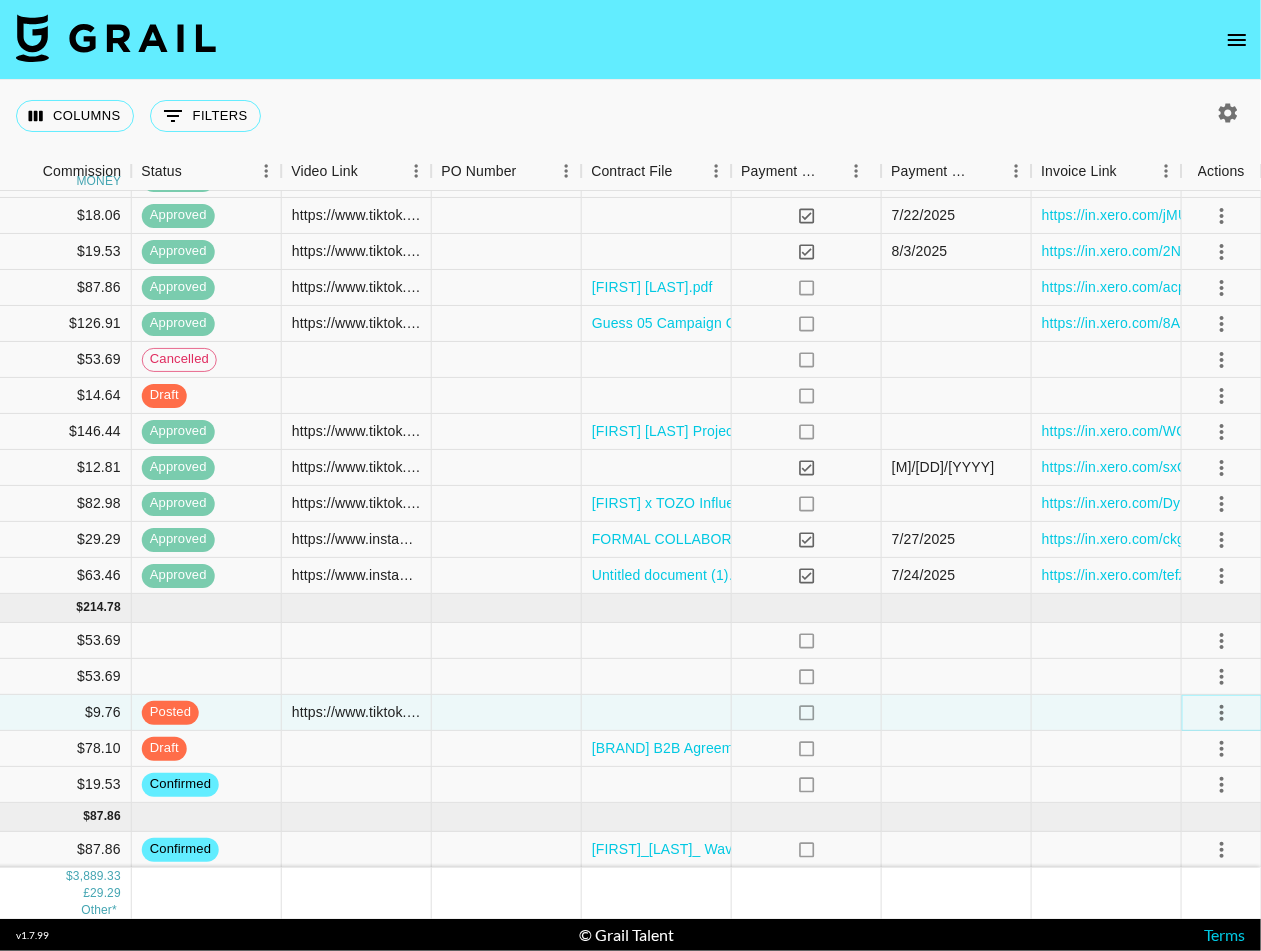 click 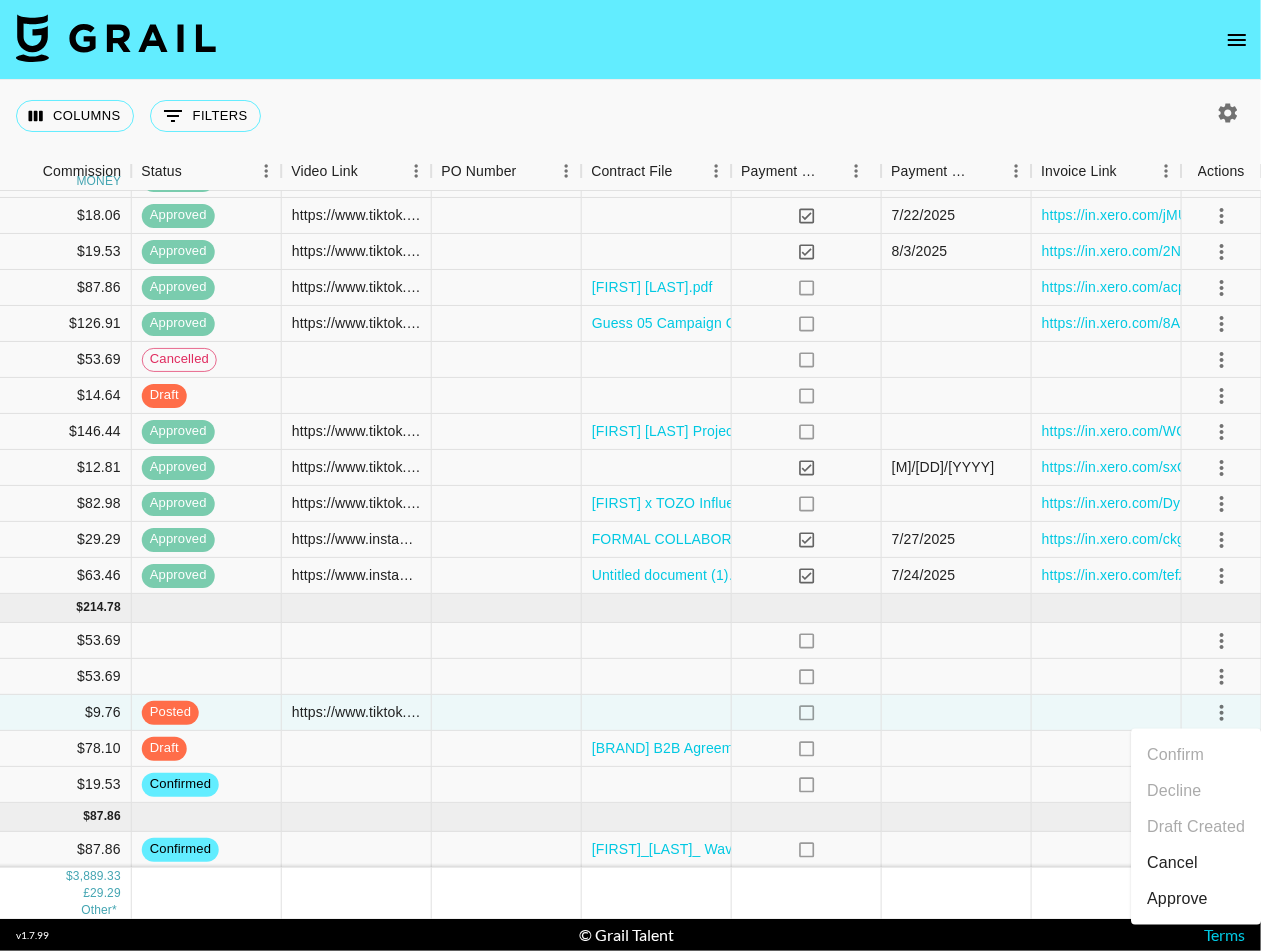 click on "Approve" at bounding box center [1177, 899] 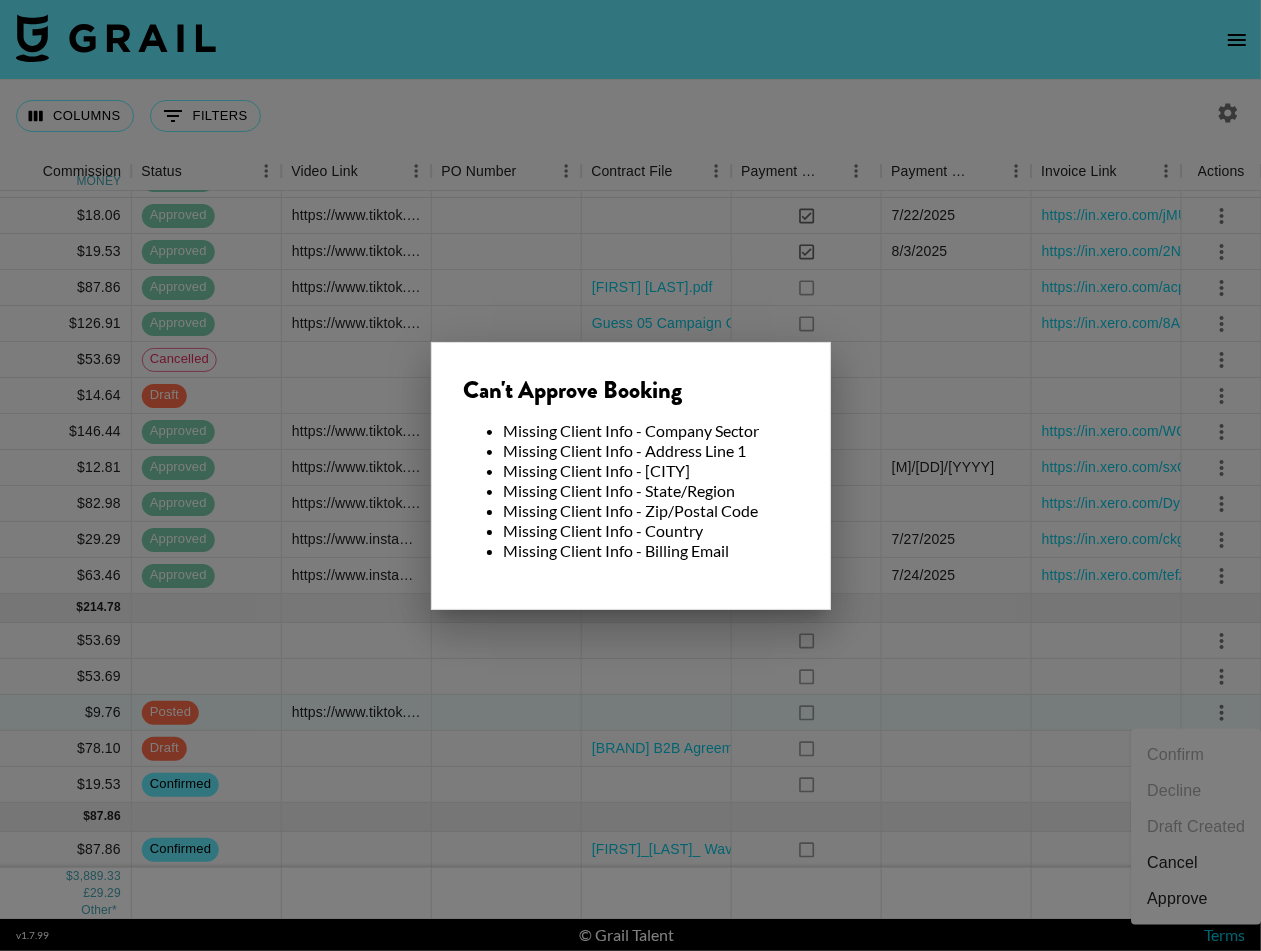 click at bounding box center (630, 475) 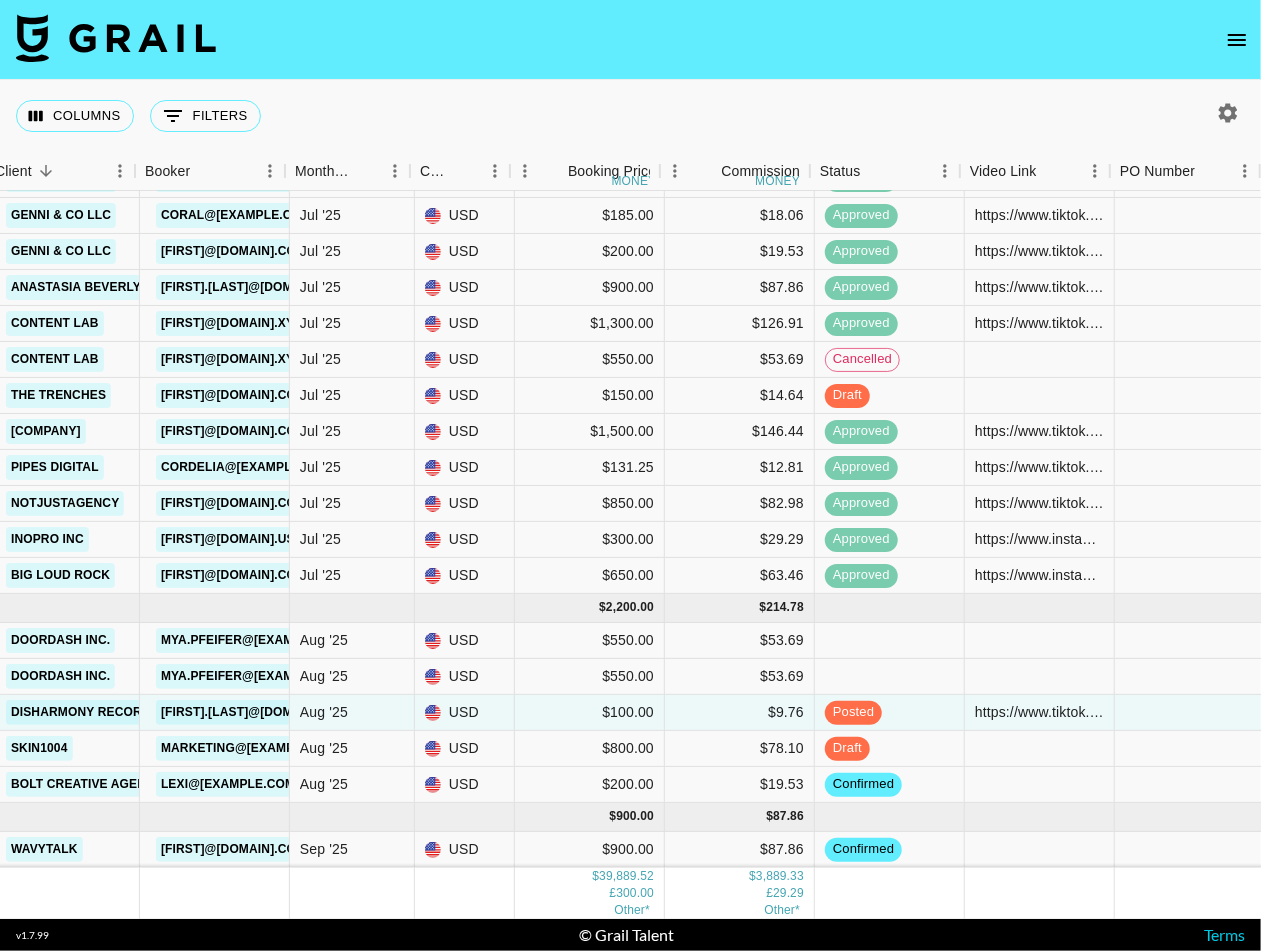 scroll, scrollTop: 1722, scrollLeft: 430, axis: both 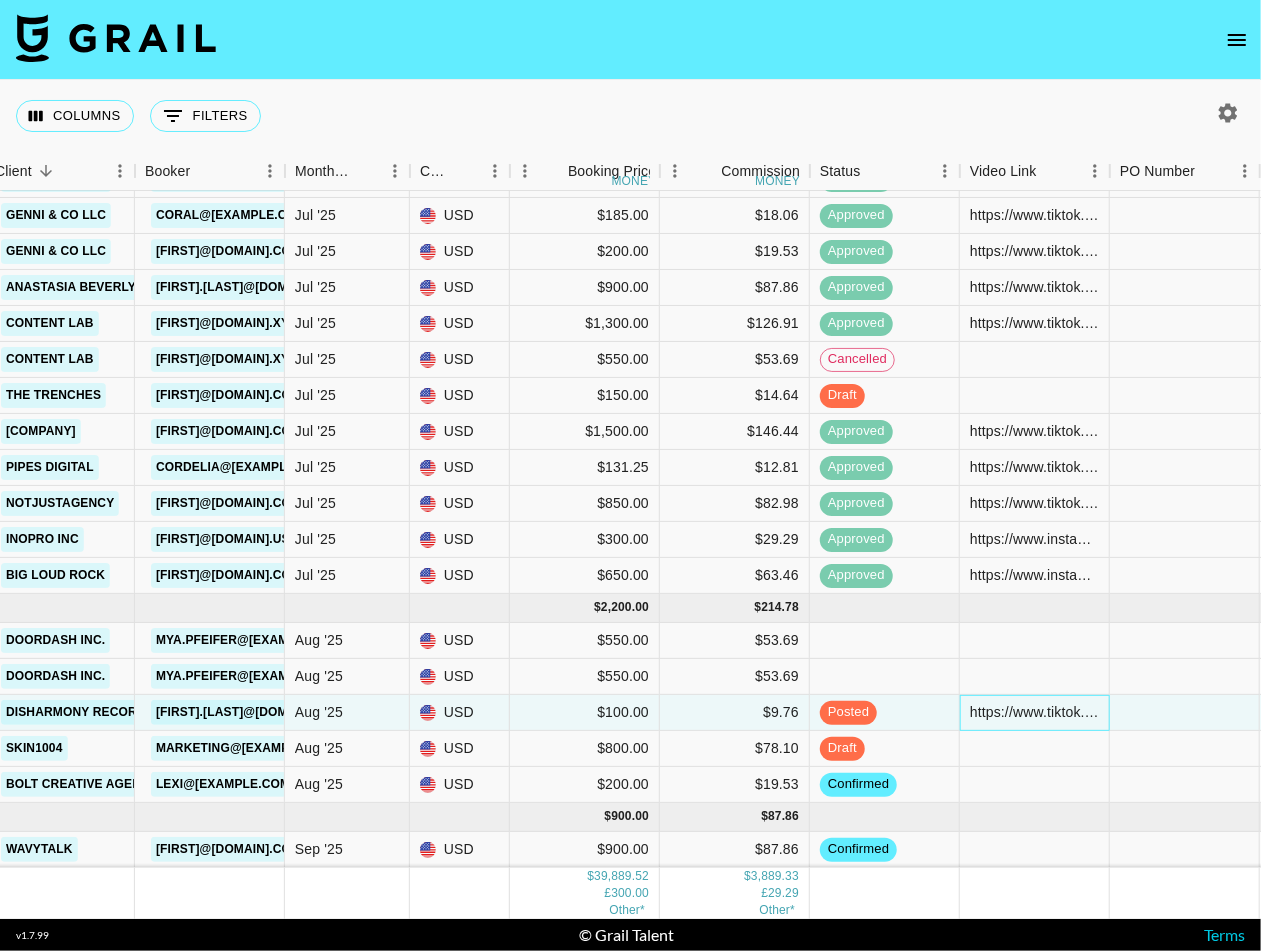 click on "https://www.tiktok.com/@janayleee/video/7534432199840402702?_t=ZT-8yZmO9EOc61&_r=1" at bounding box center [1034, 713] 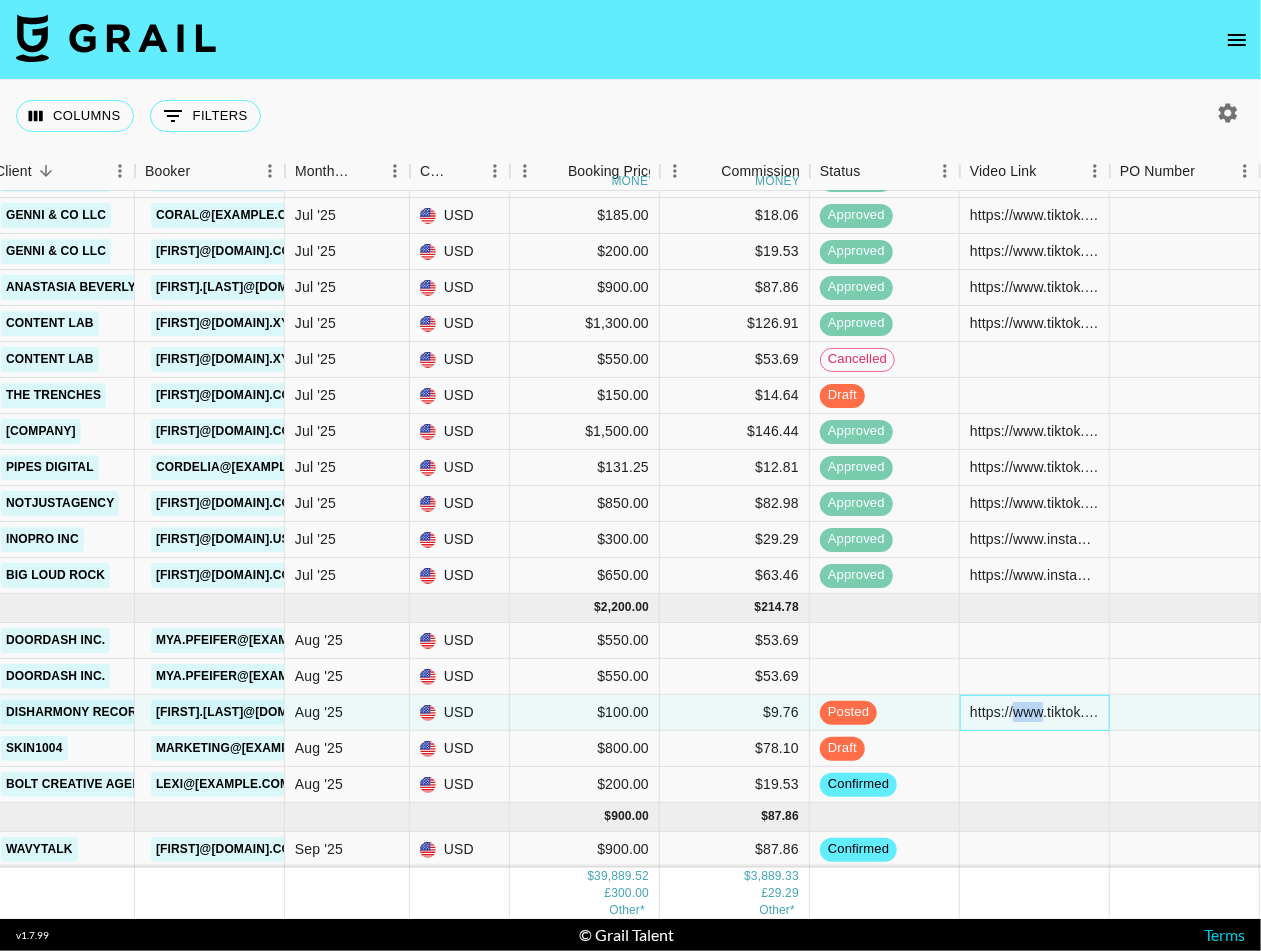 click on "https://www.tiktok.com/@janayleee/video/7534432199840402702?_t=ZT-8yZmO9EOc61&_r=1" at bounding box center [1034, 713] 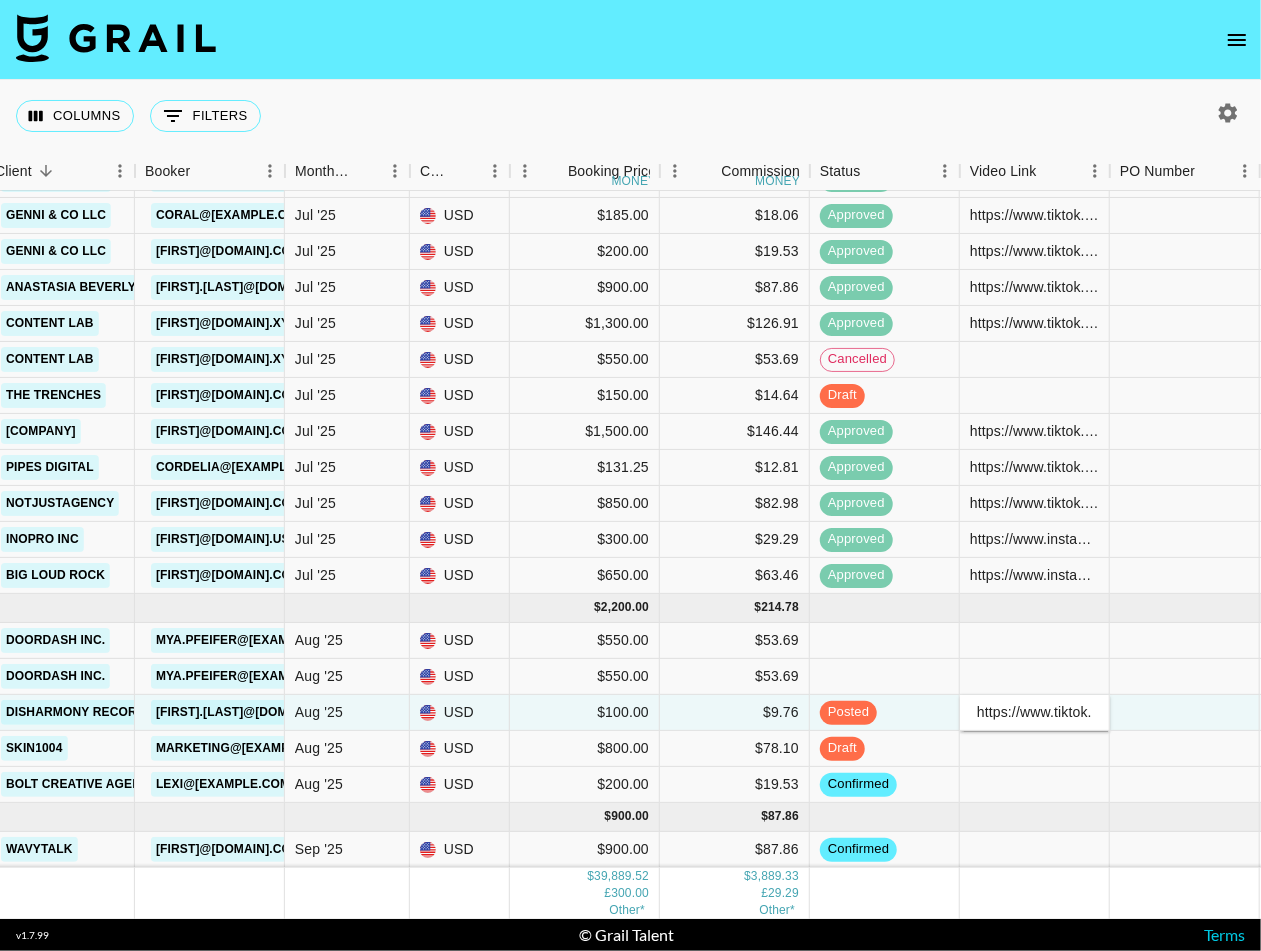 scroll, scrollTop: 0, scrollLeft: 485, axis: horizontal 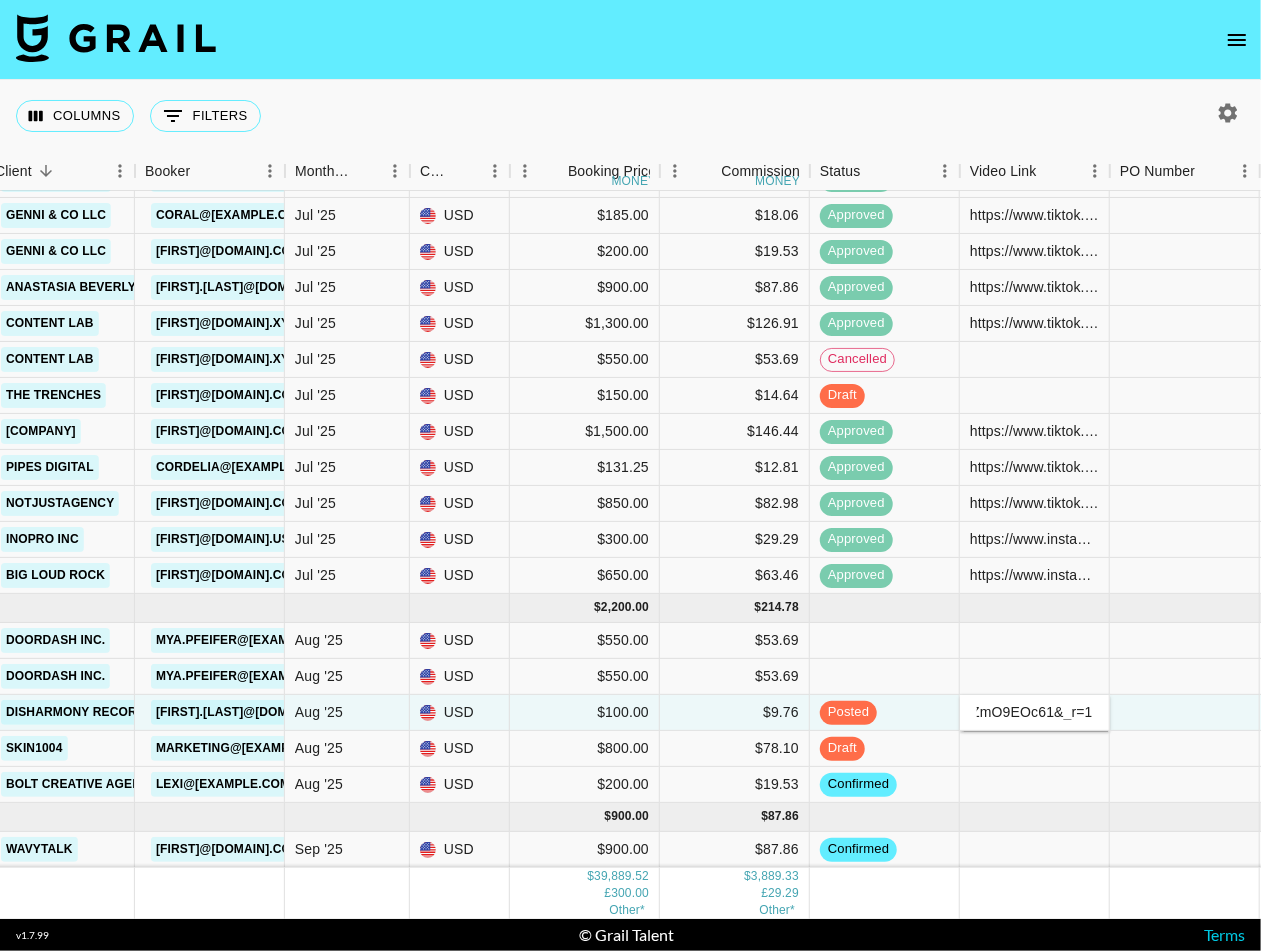 click on "https://www.tiktok.com/@janayleee/video/7534432199840402702?_t=ZT-8yZmO9EOc61&_r=1" at bounding box center [1034, 713] 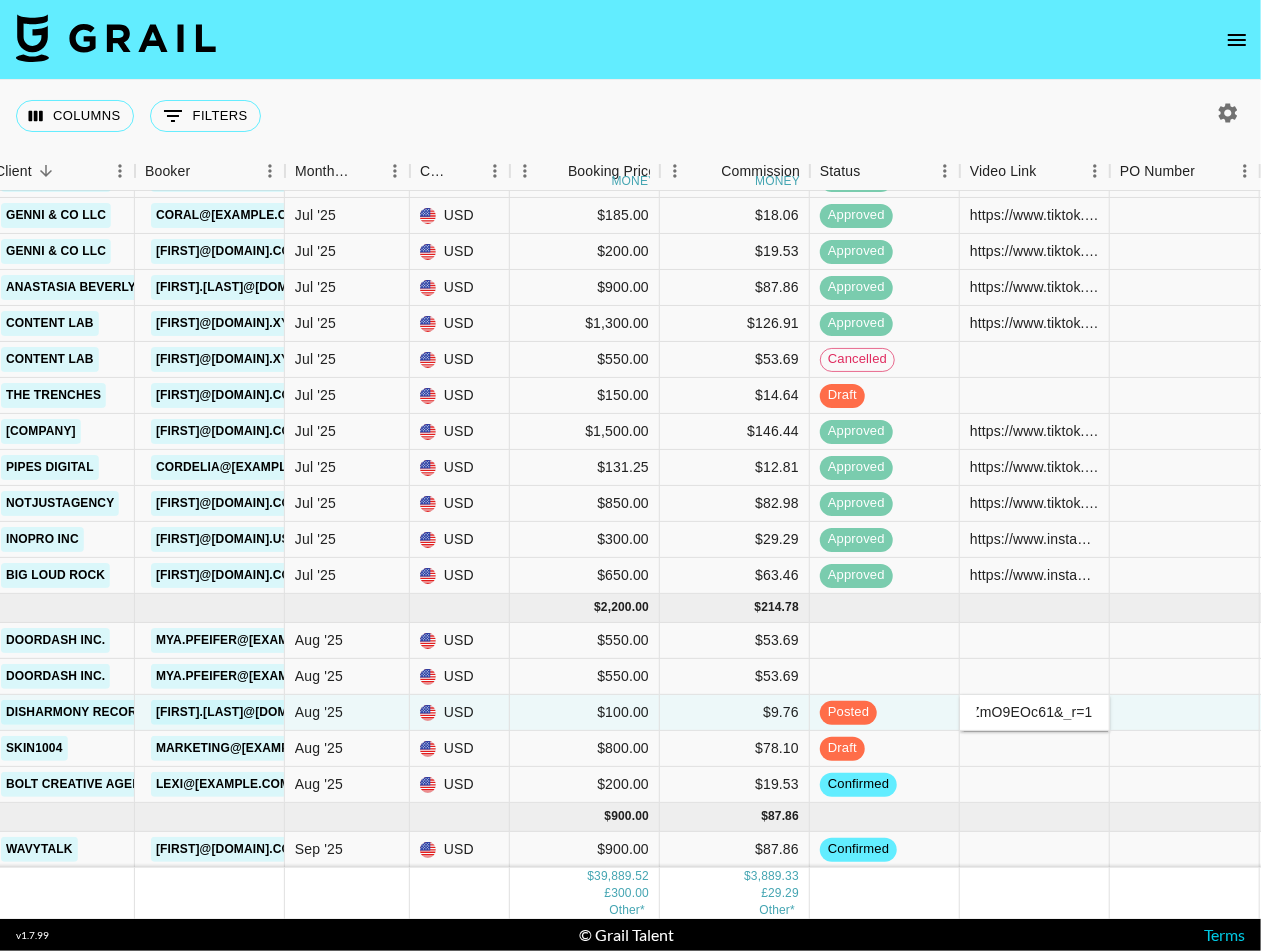 type on "\" 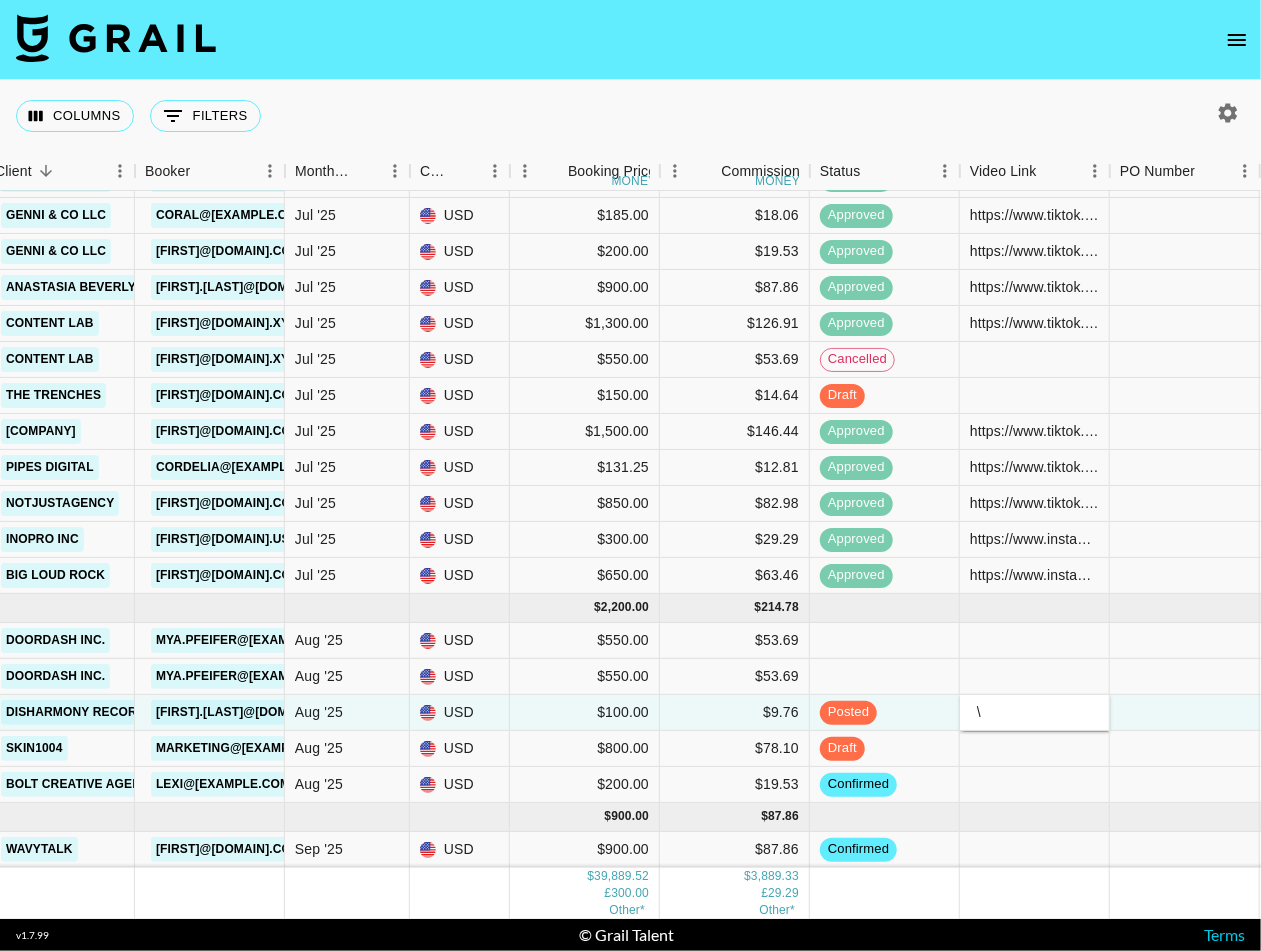 scroll, scrollTop: 0, scrollLeft: 0, axis: both 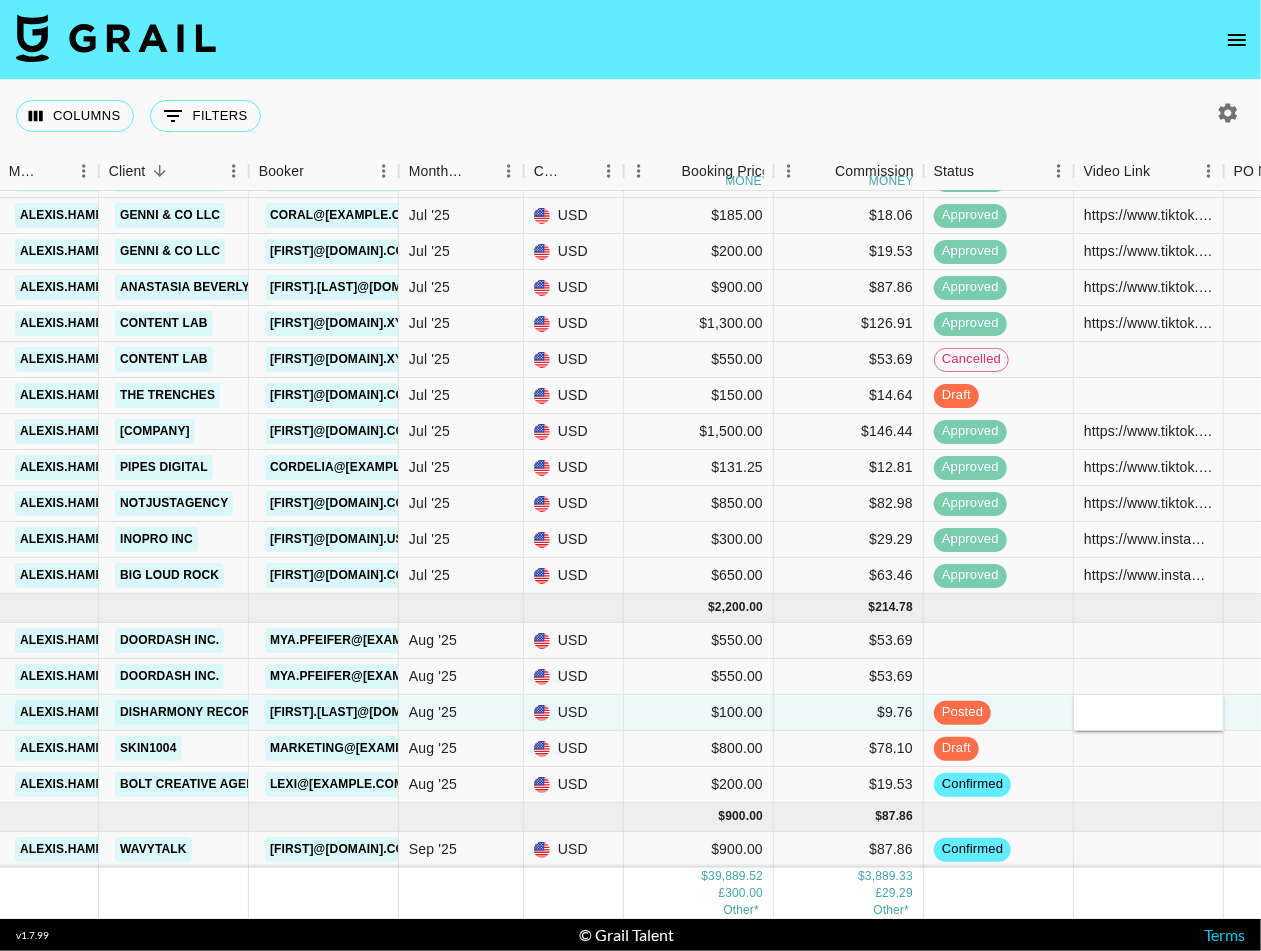 type 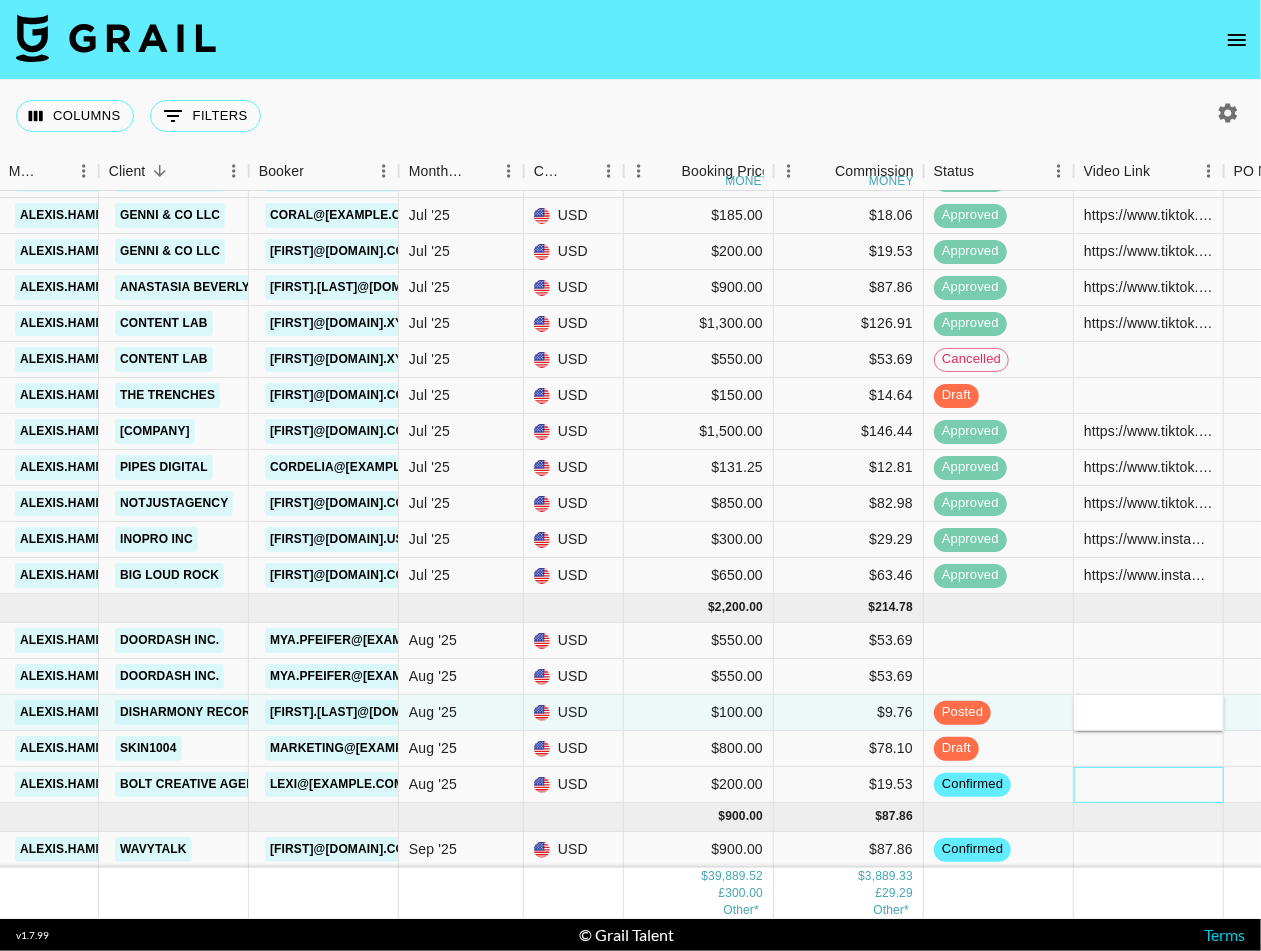 click at bounding box center [1149, 785] 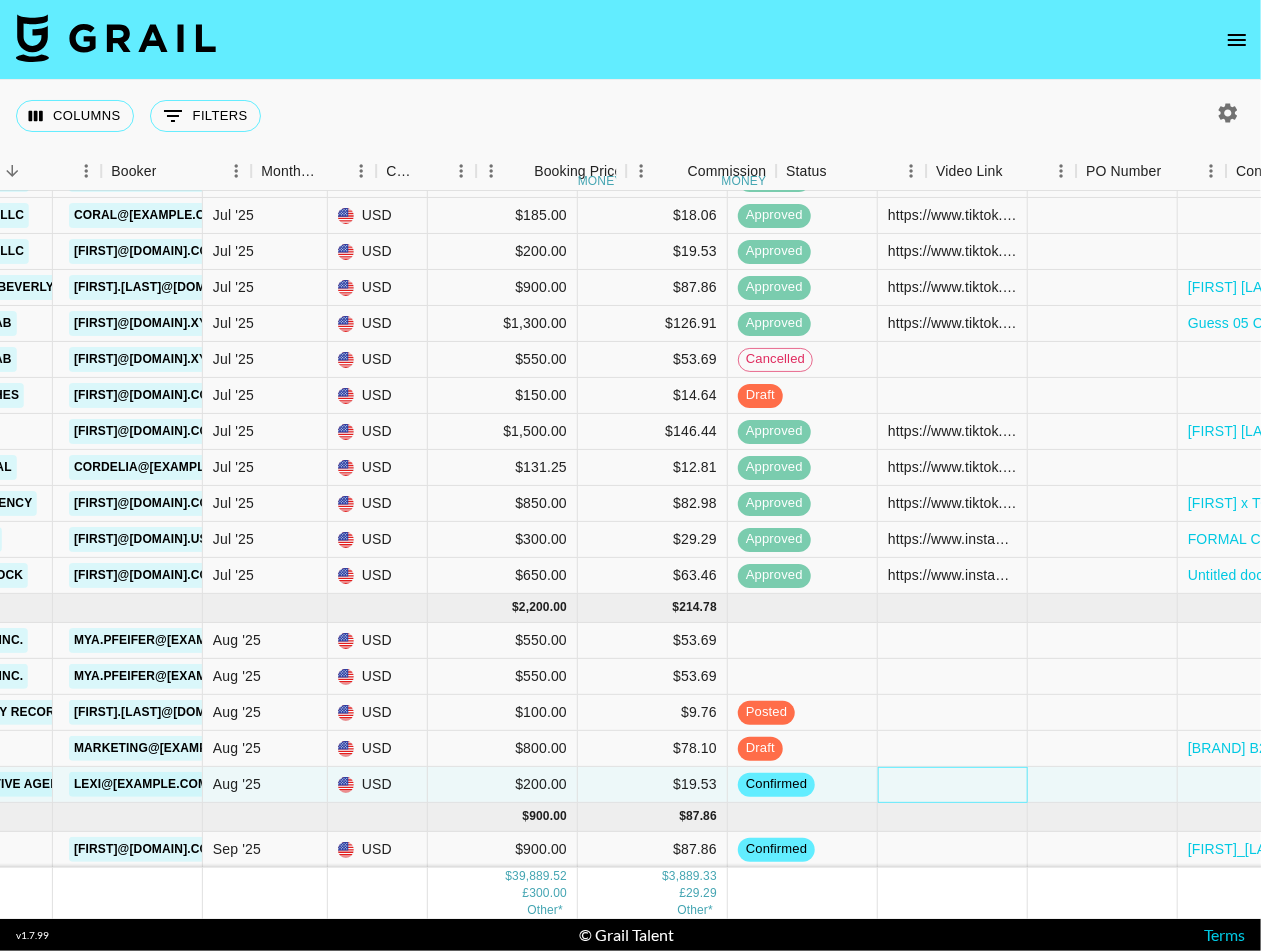 scroll, scrollTop: 1722, scrollLeft: 707, axis: both 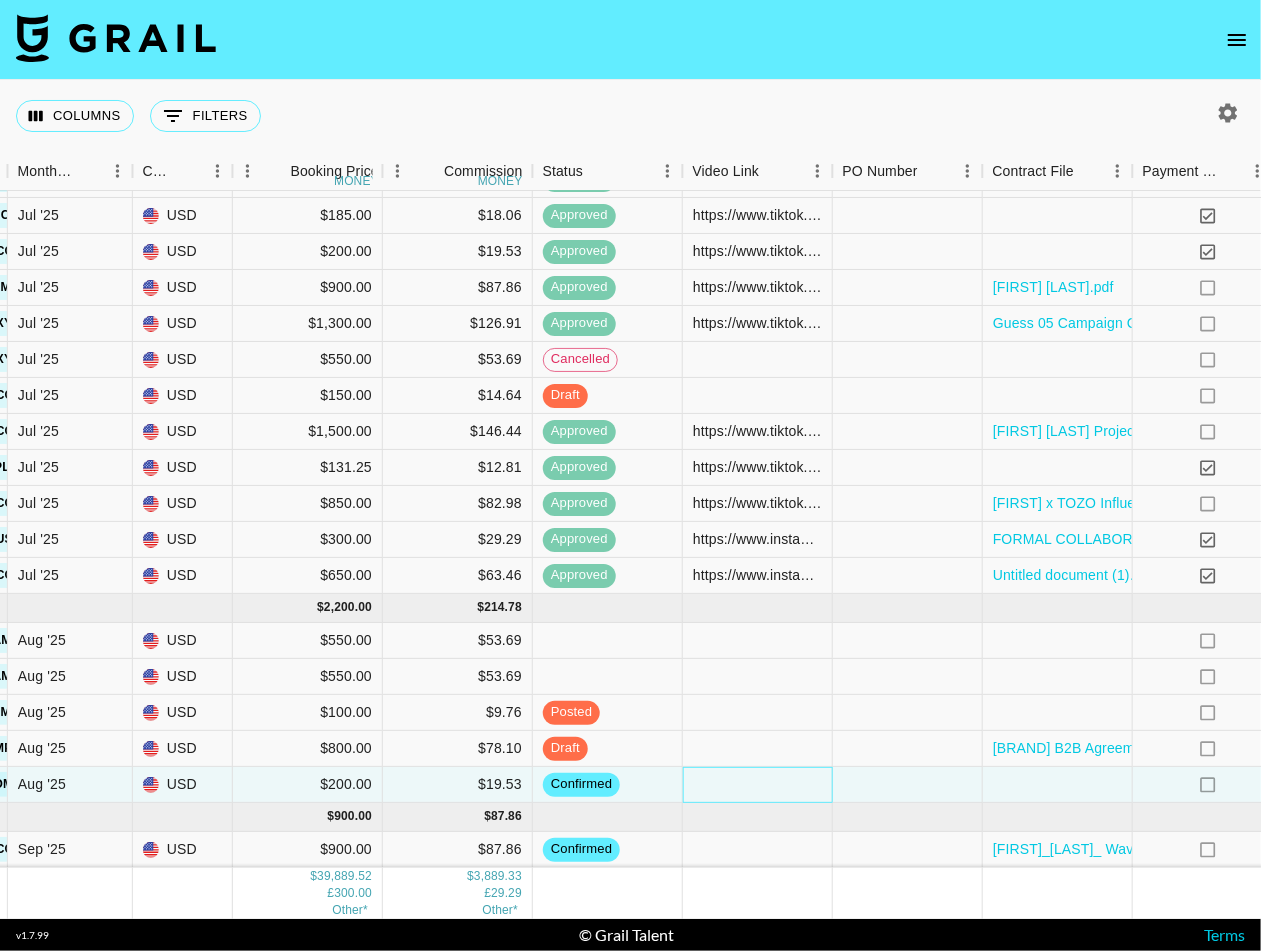 click at bounding box center (758, 785) 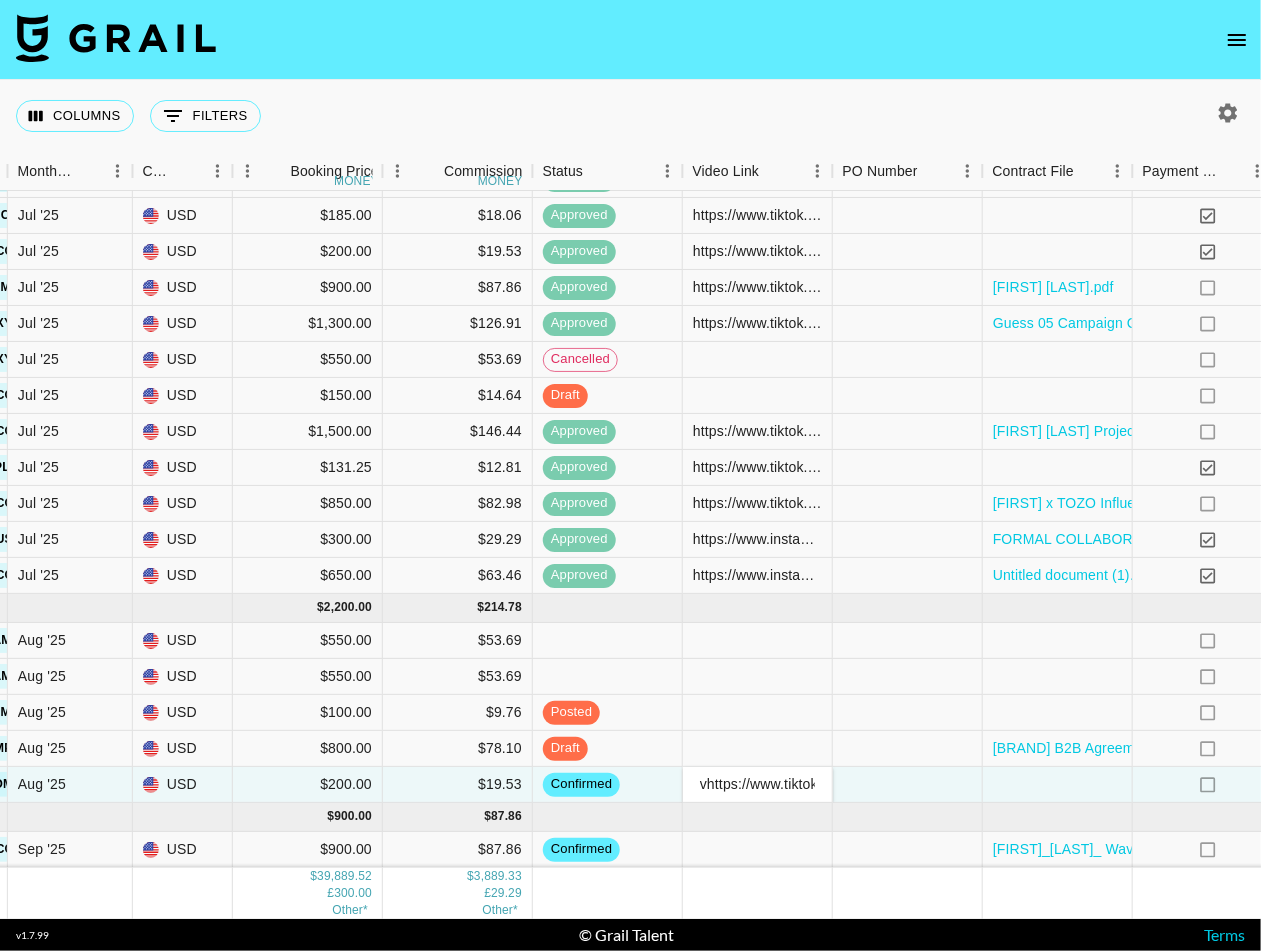 scroll, scrollTop: 0, scrollLeft: 492, axis: horizontal 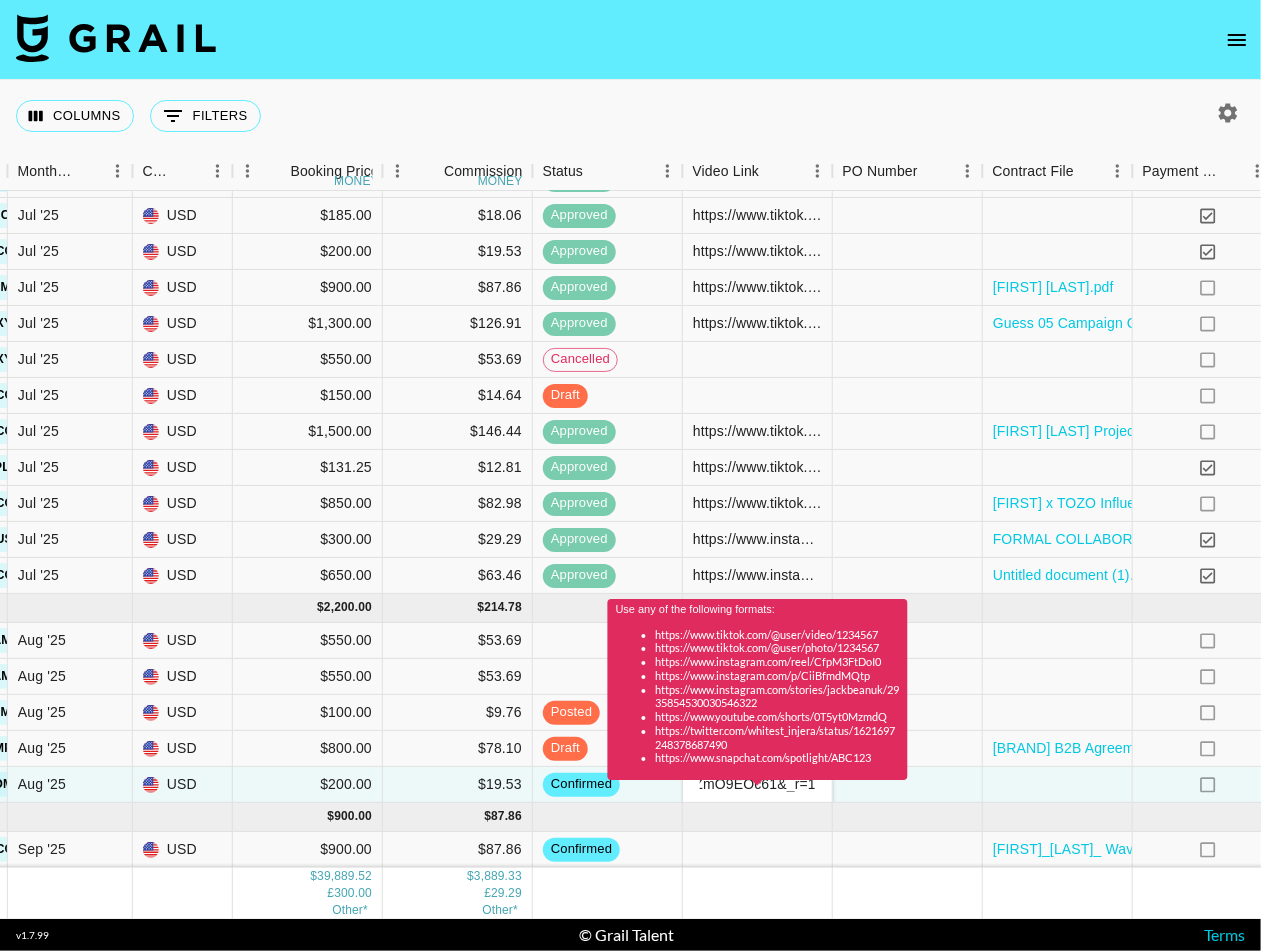 type on "vhttps://www.tiktok.com/@janayleee/video/7534432199840402702?_t=ZT-8yZmO9EOc61&_r=1" 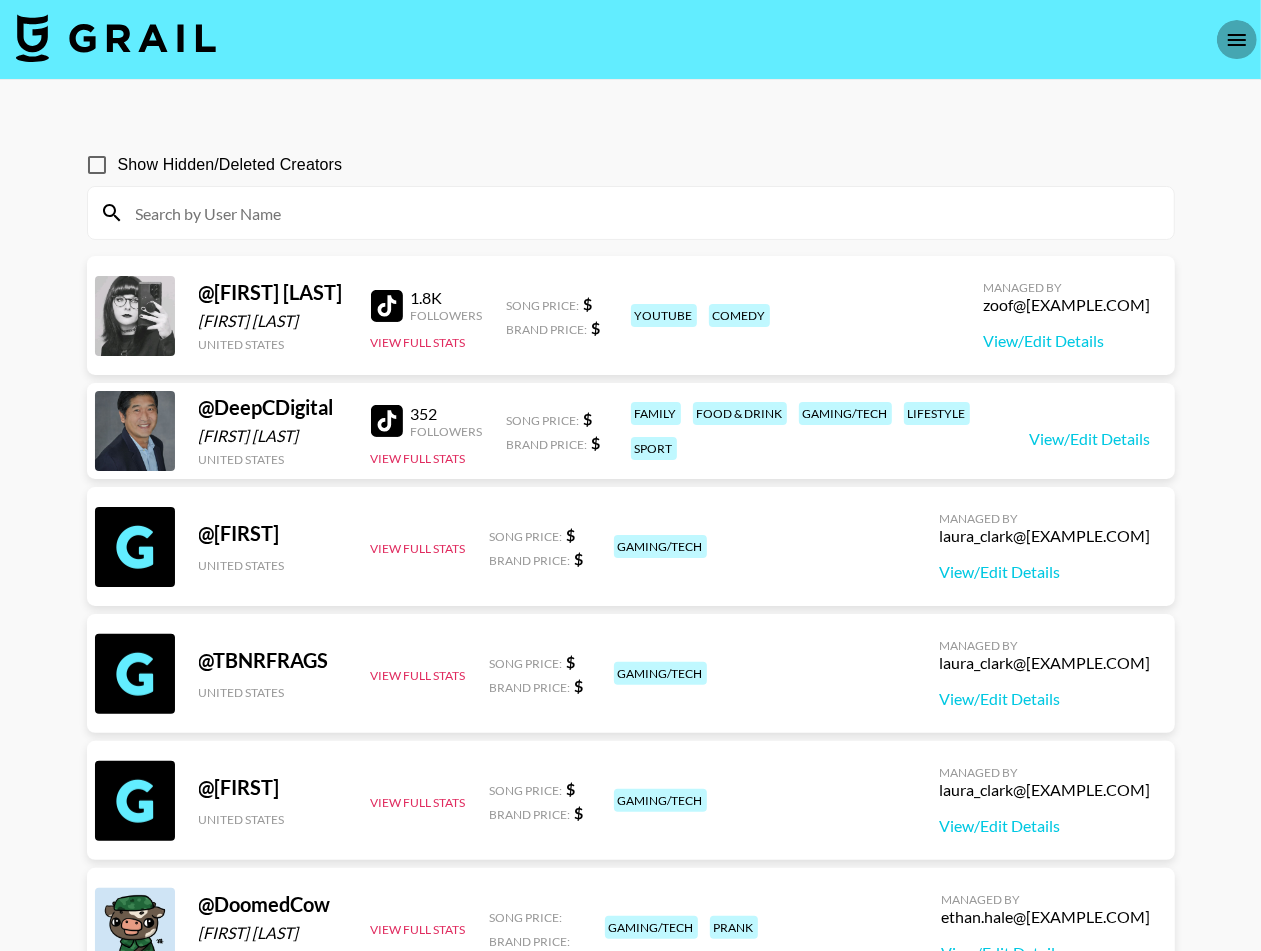 click at bounding box center (1237, 40) 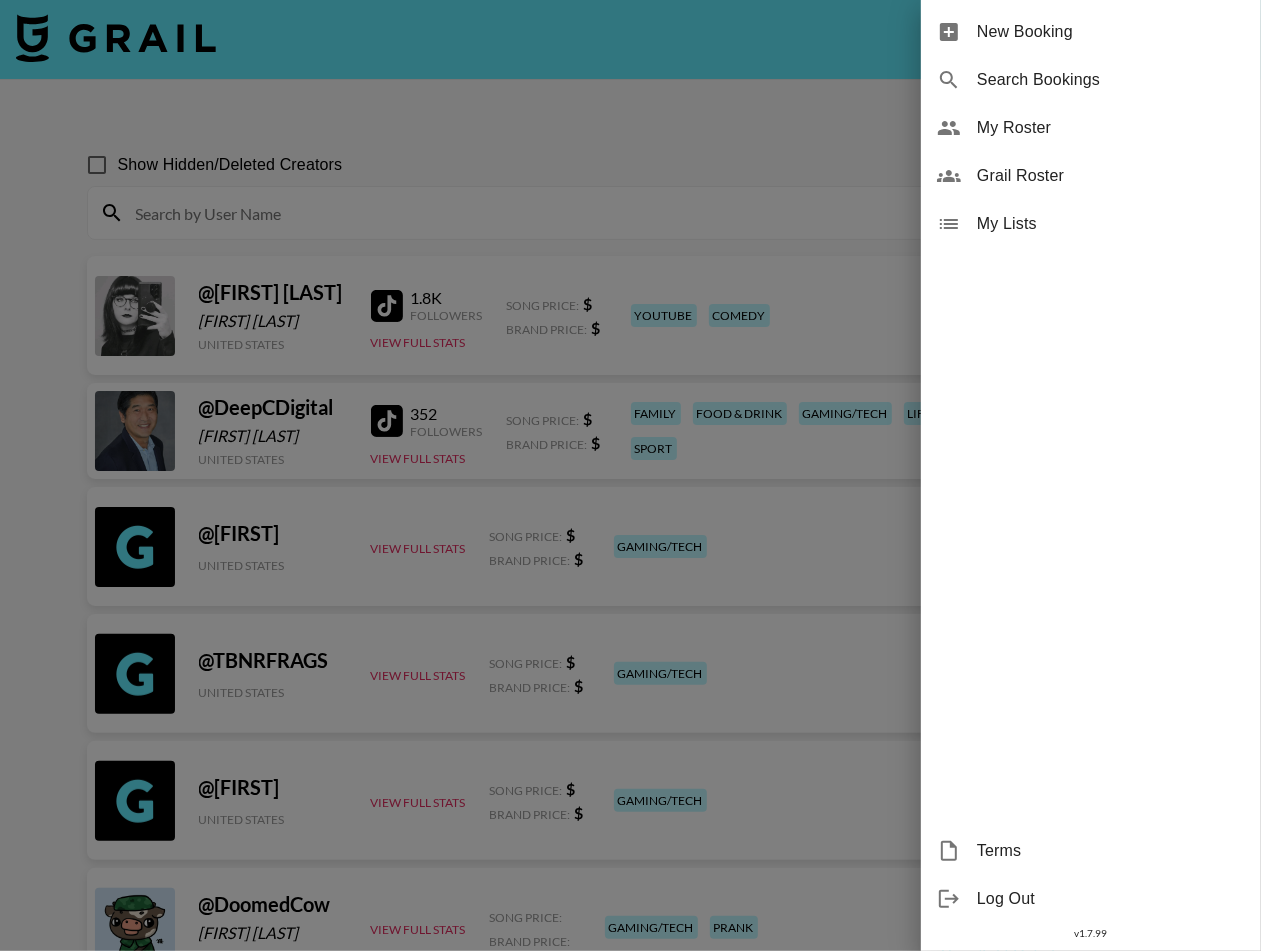 click at bounding box center (630, 475) 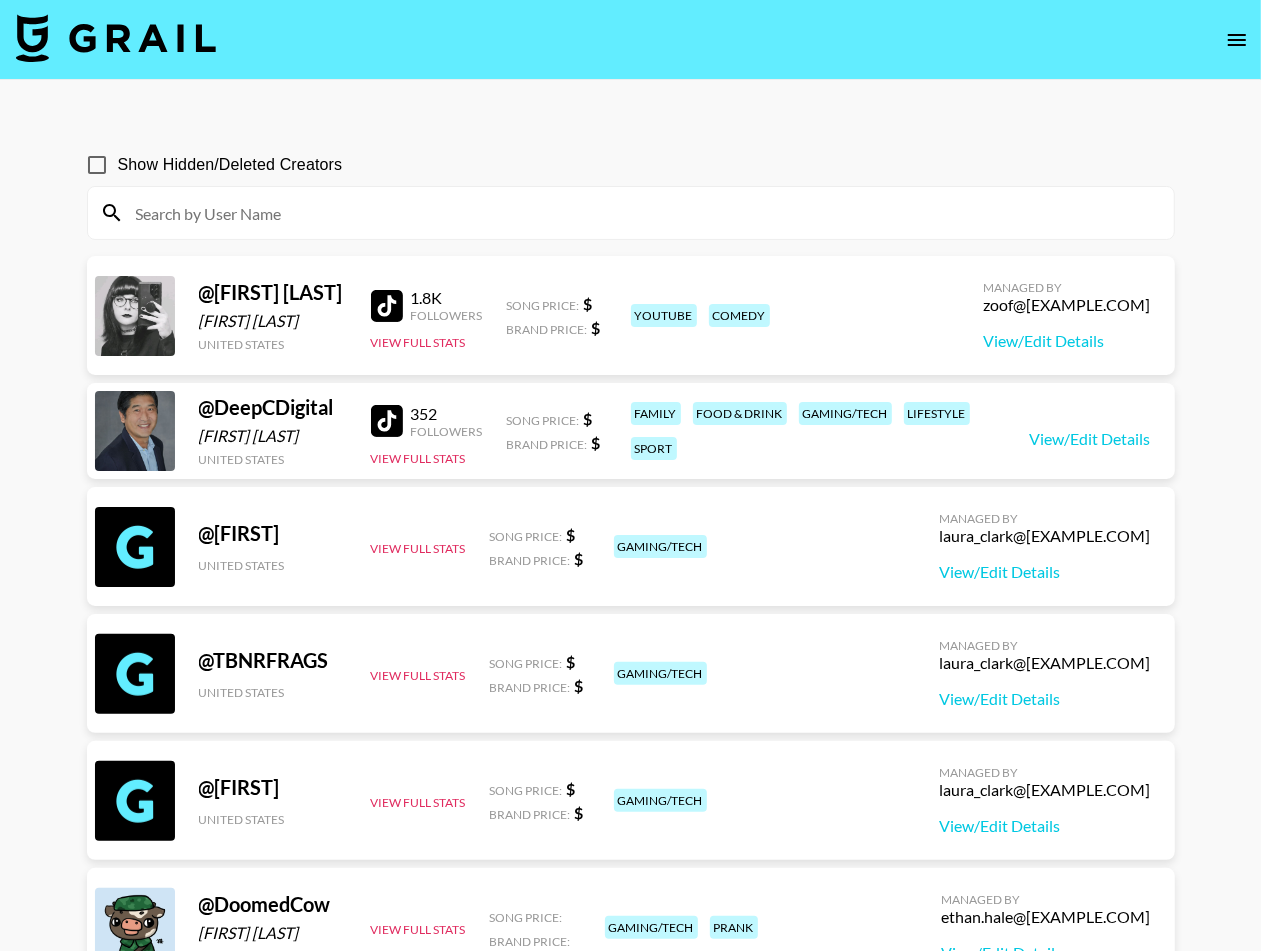 click at bounding box center (630, 40) 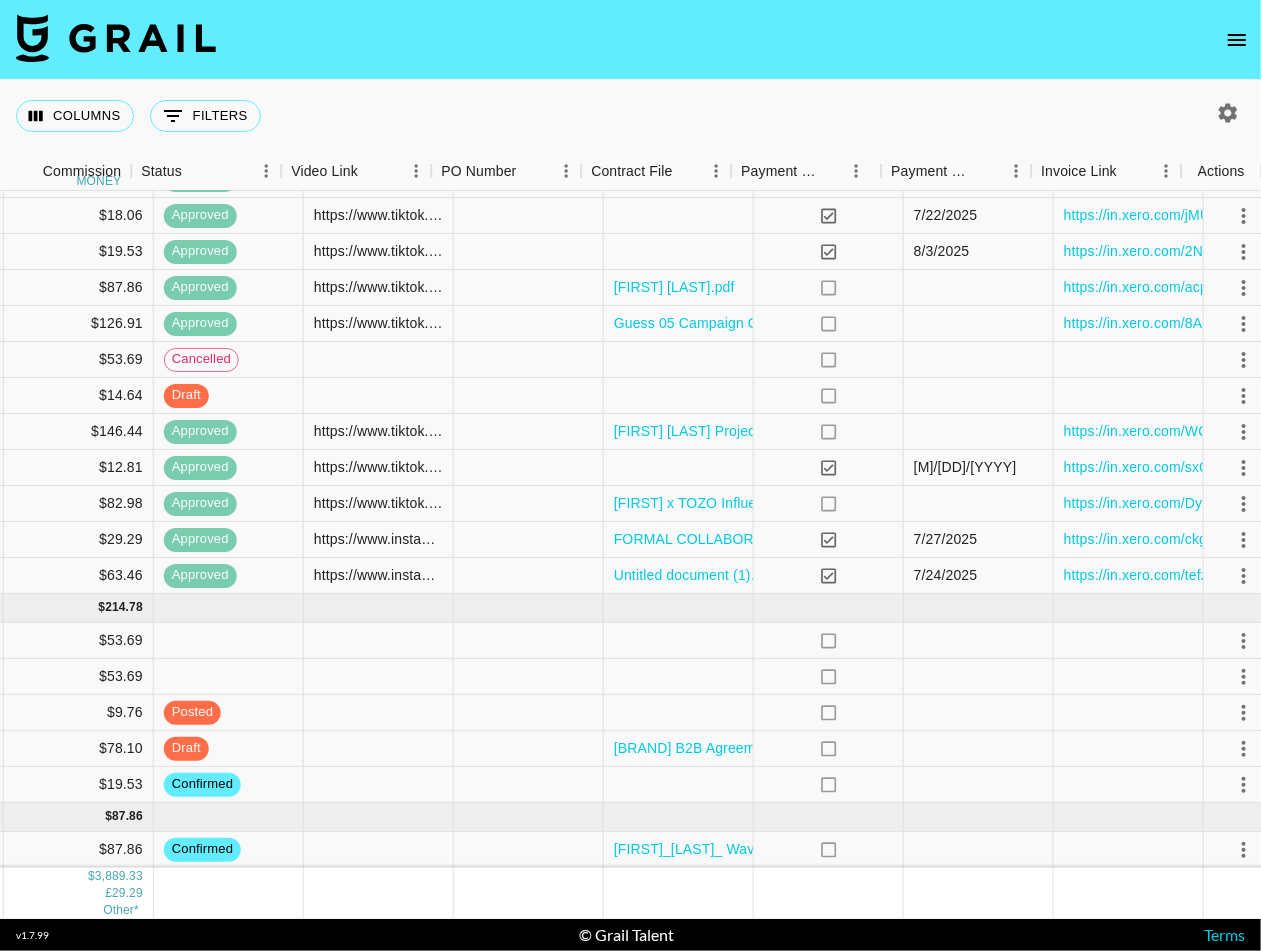 scroll, scrollTop: 1722, scrollLeft: 1108, axis: both 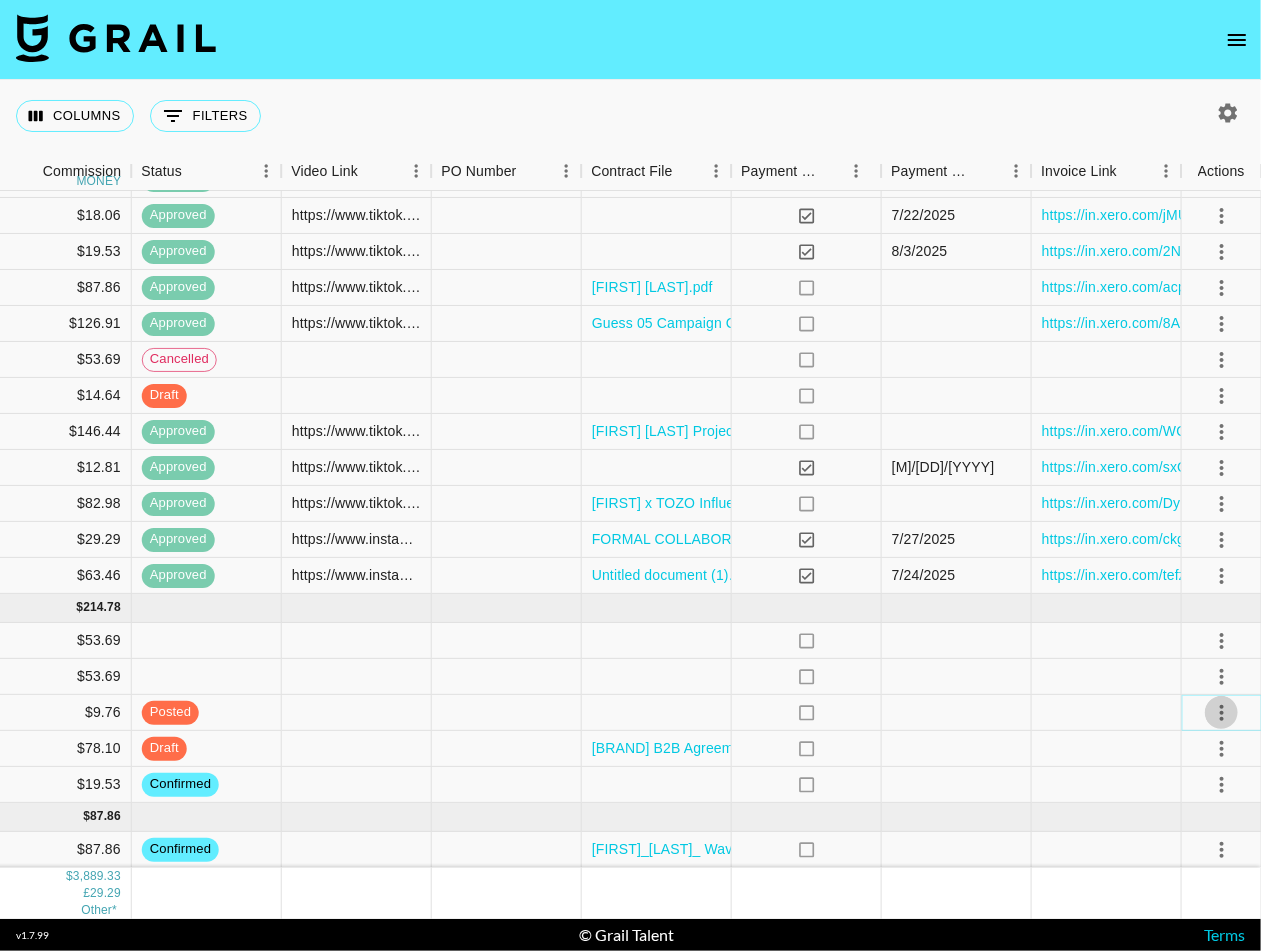 click 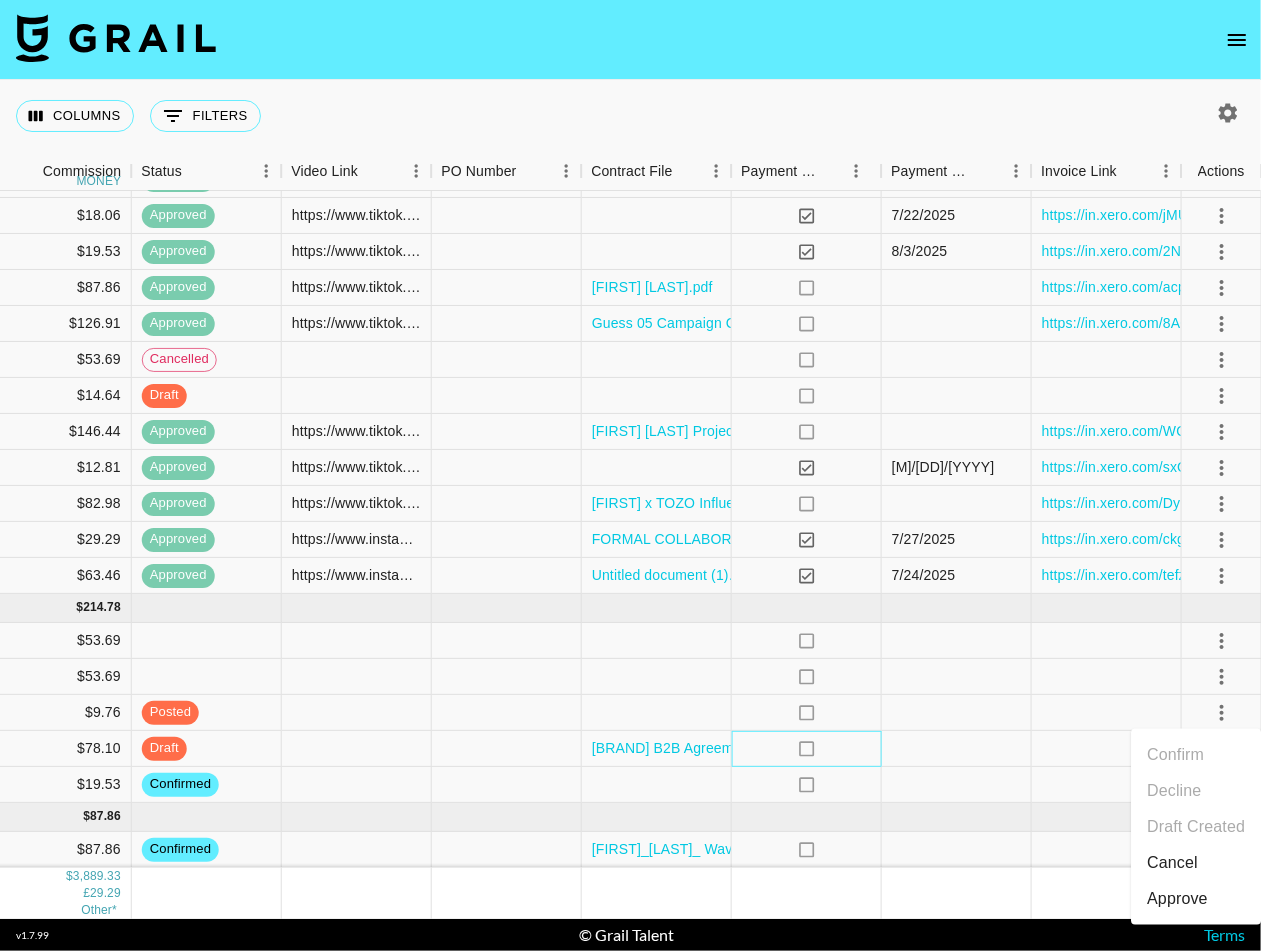 click on "no" at bounding box center (807, 749) 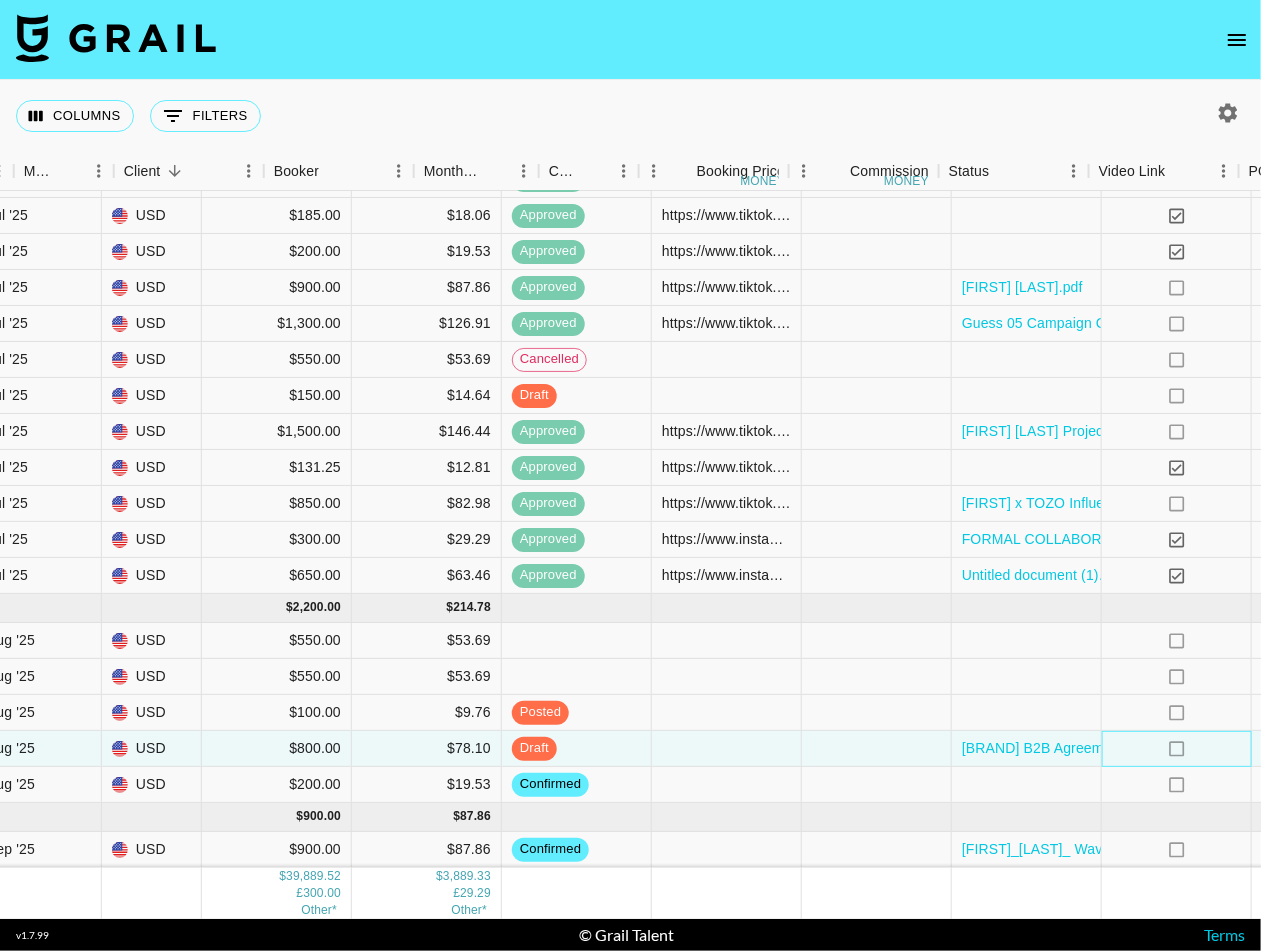 scroll, scrollTop: 1722, scrollLeft: 866, axis: both 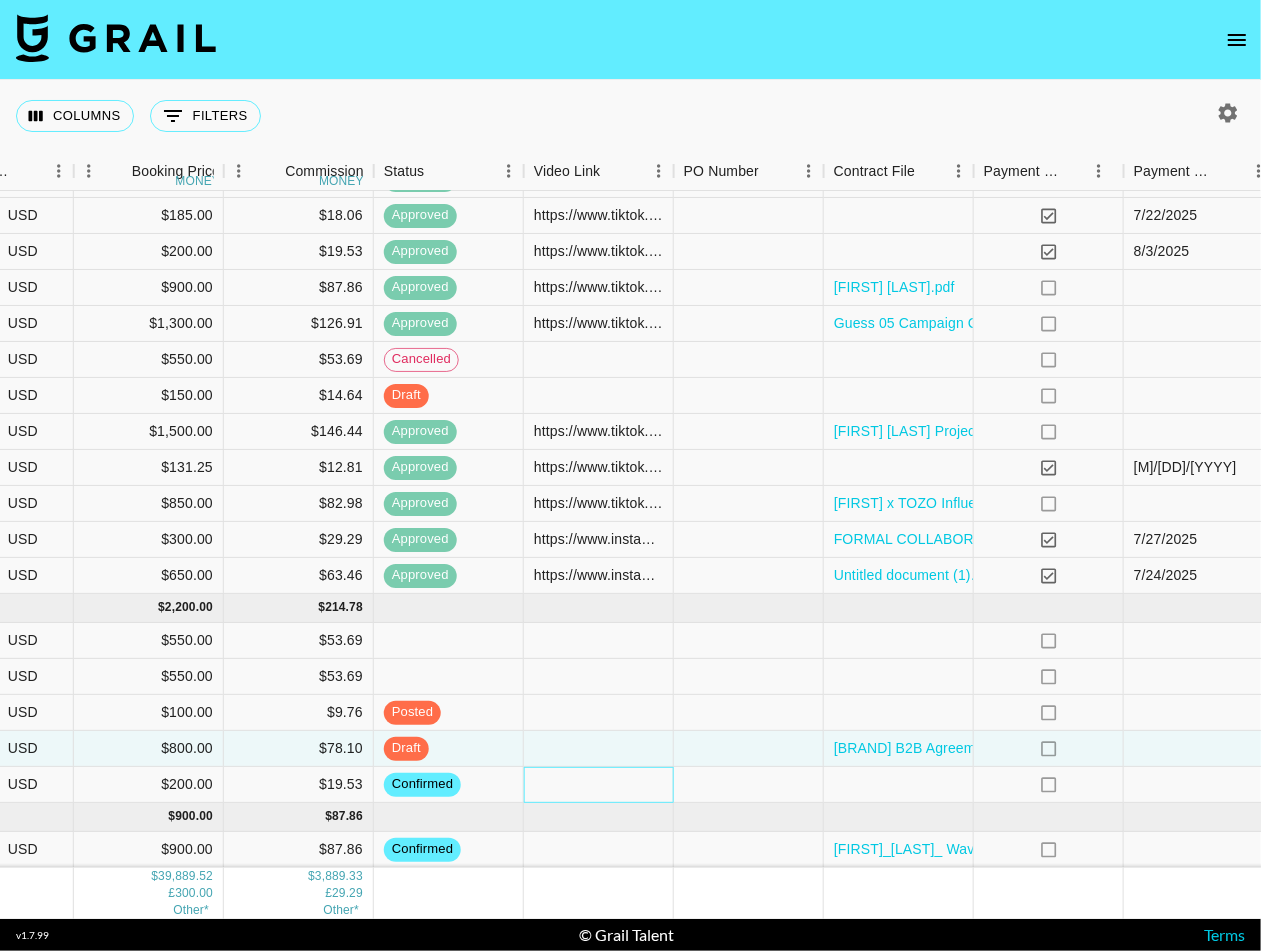 click at bounding box center [599, 785] 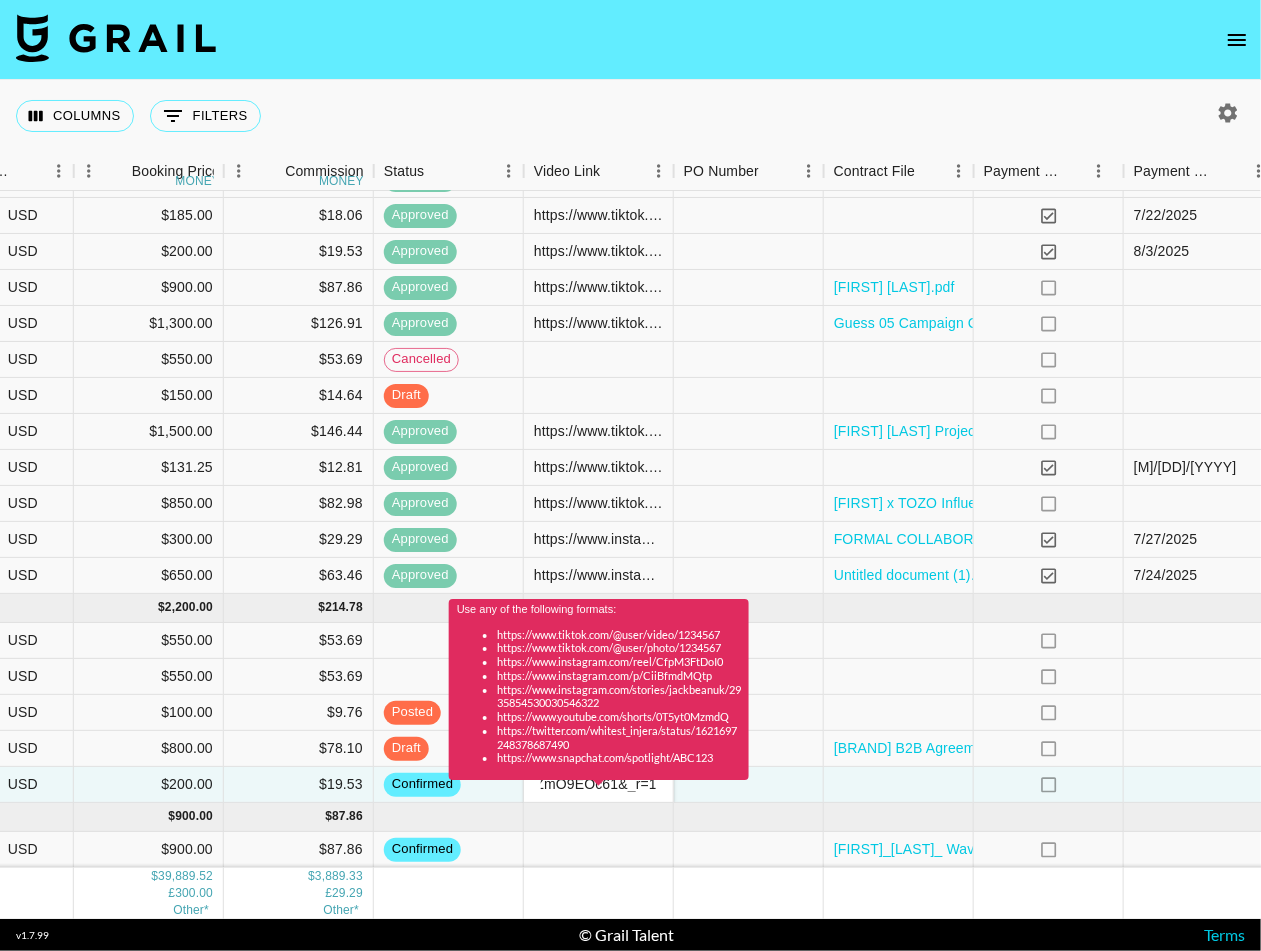 scroll, scrollTop: 0, scrollLeft: 0, axis: both 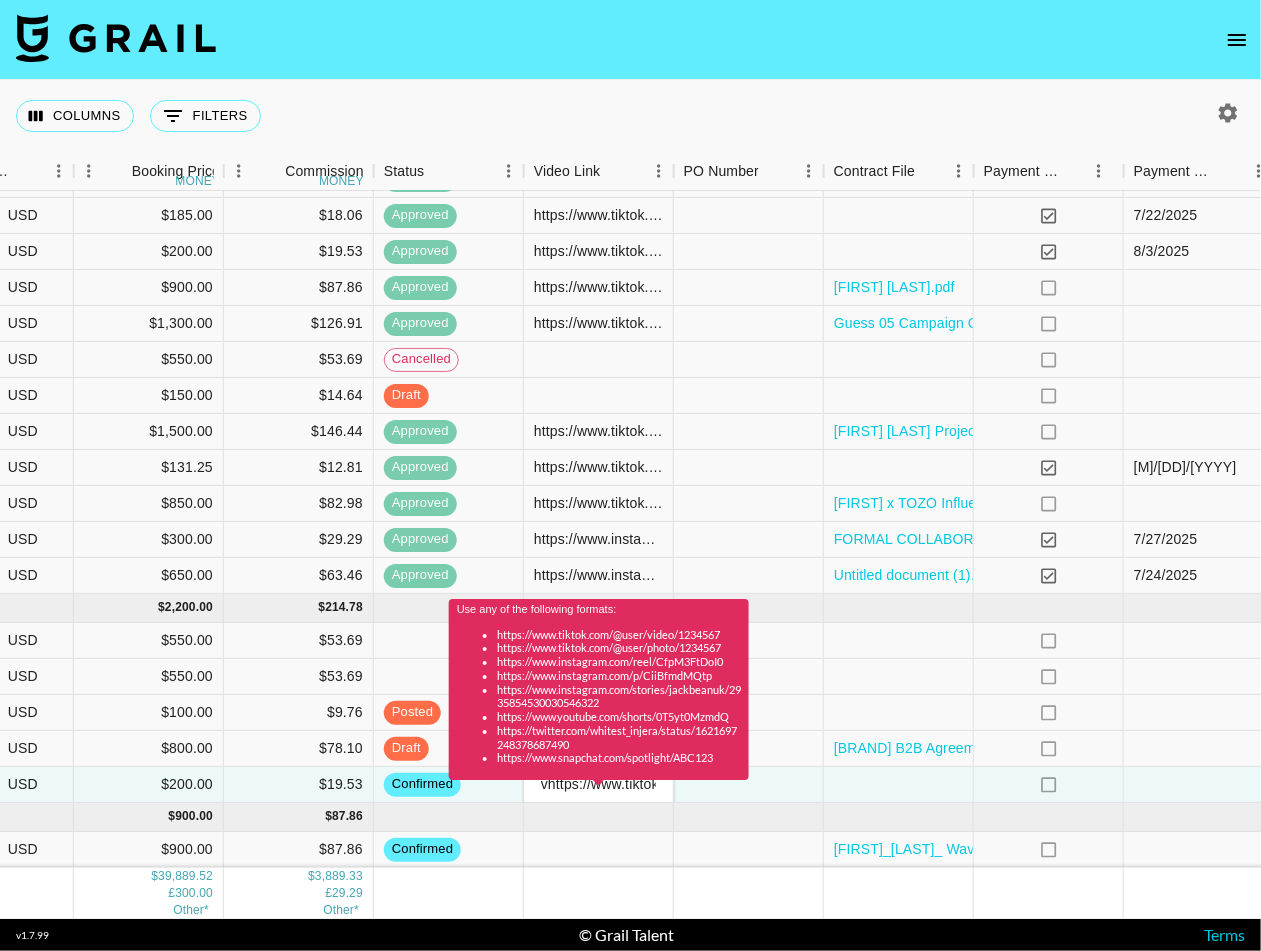 type on "https://www.tiktok.com/@janayleee/video/7534432199840402702?_t=ZT-8yZmO9EOc61&_r=1" 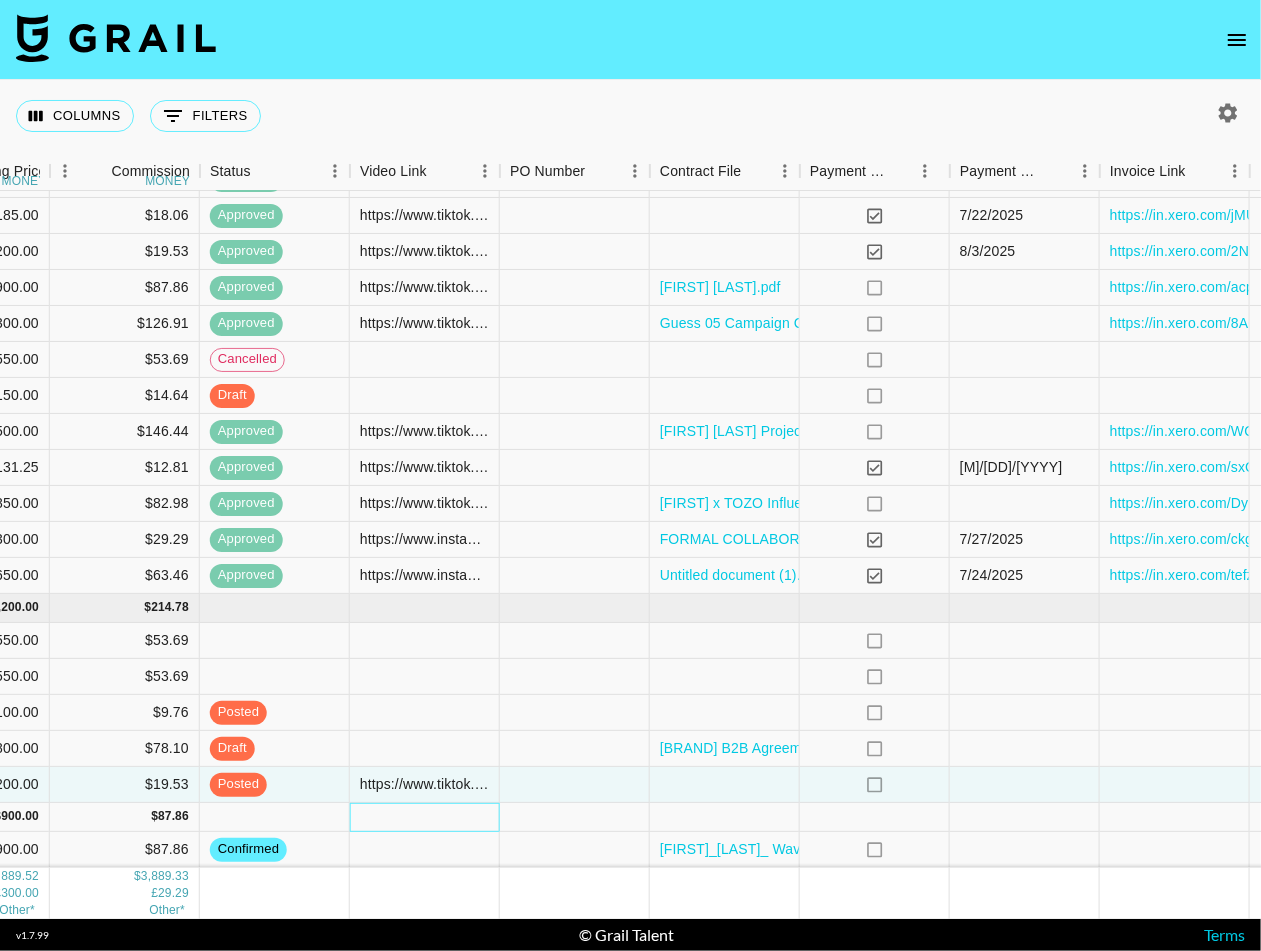 scroll, scrollTop: 1722, scrollLeft: 1108, axis: both 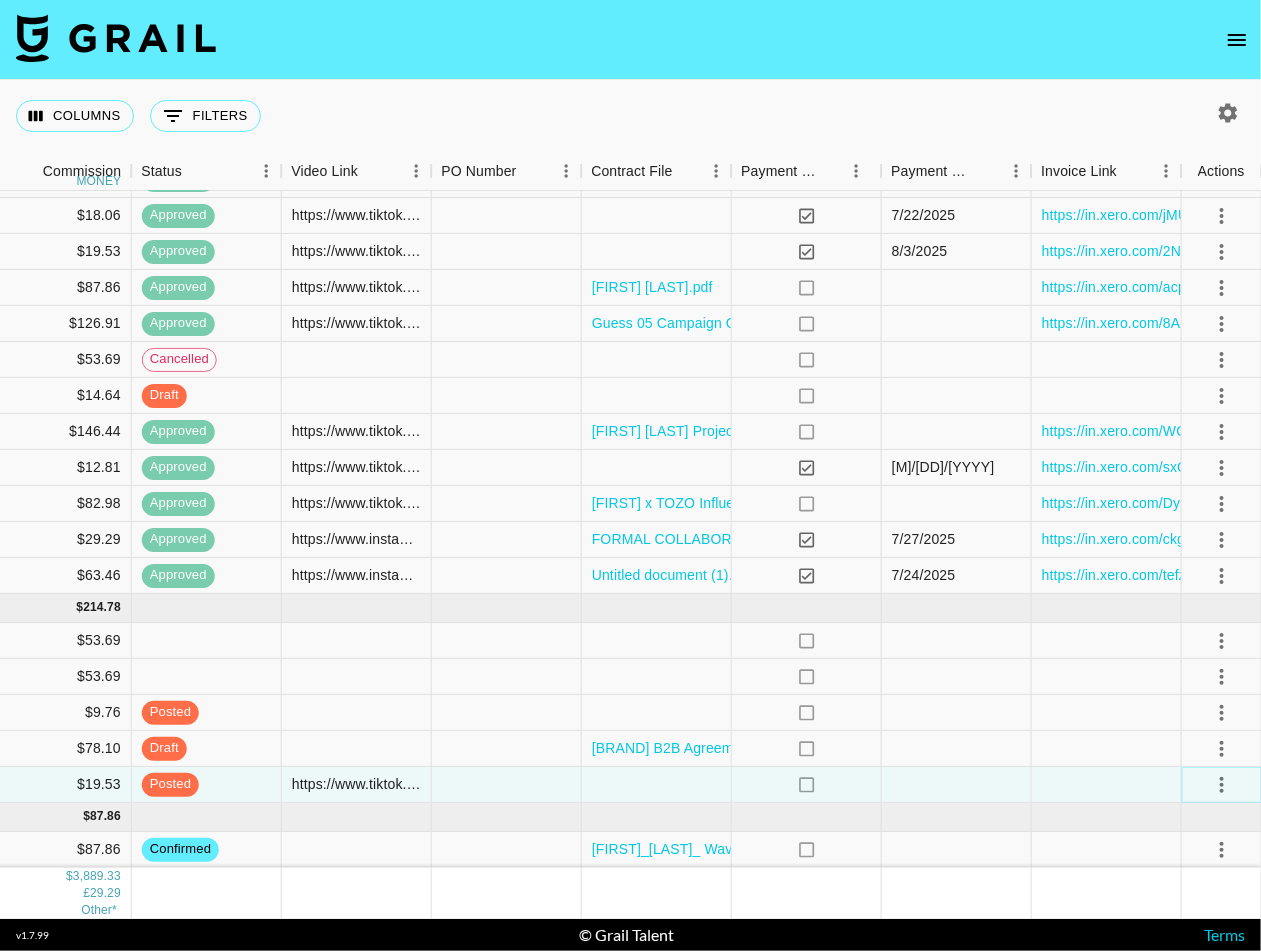 click 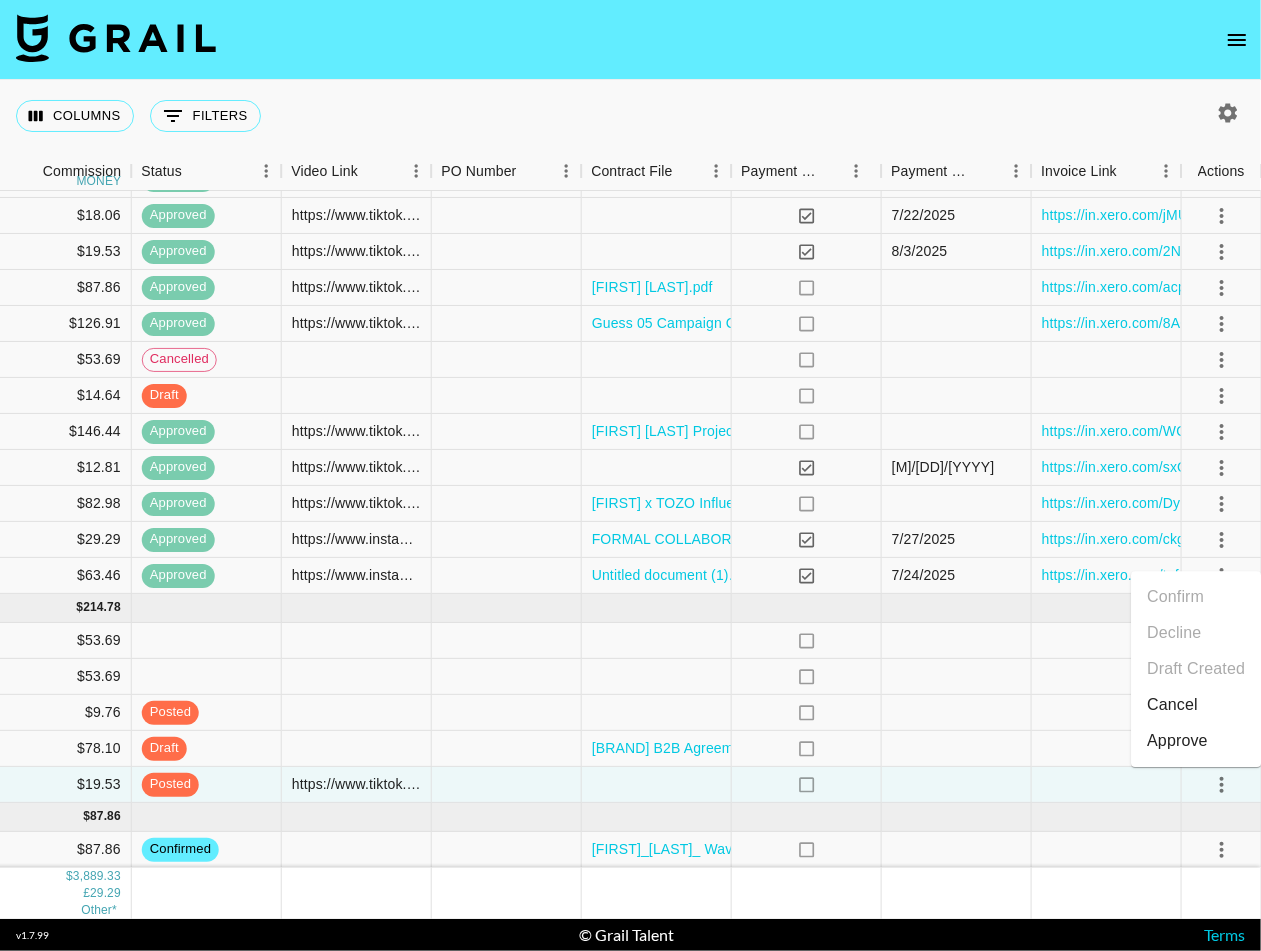 click on "Approve" at bounding box center (1177, 741) 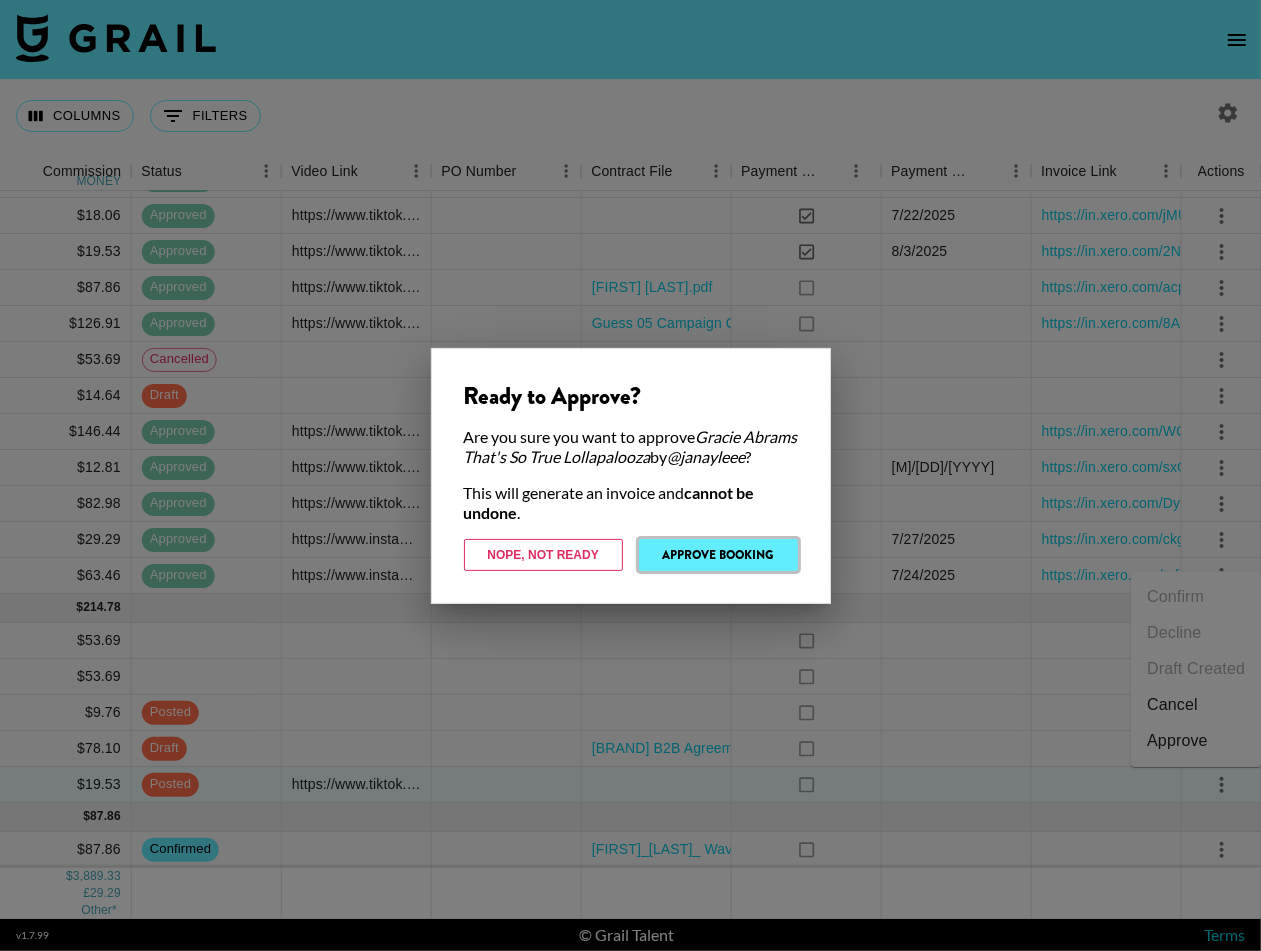 click on "Approve Booking" at bounding box center [718, 555] 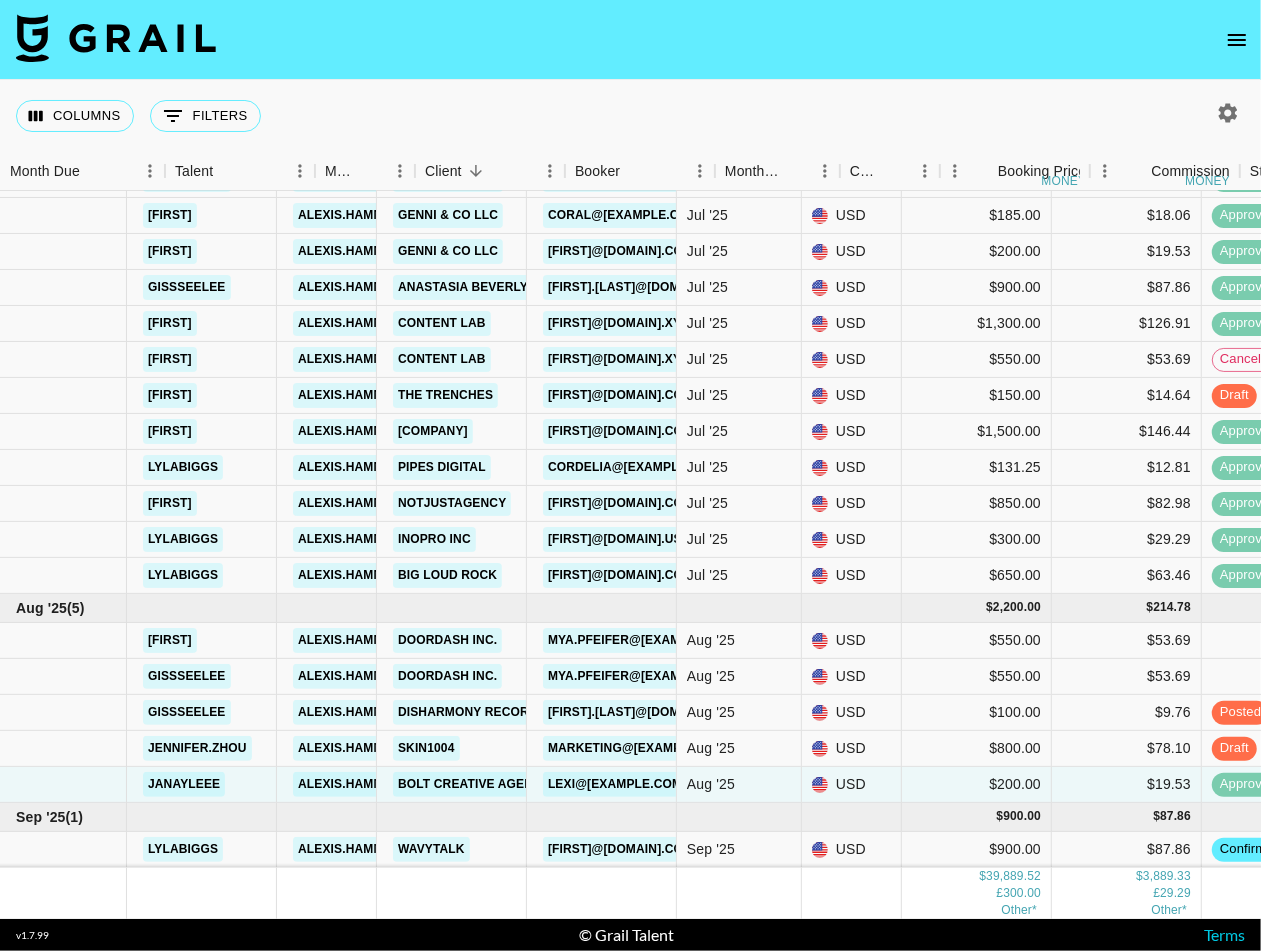 scroll, scrollTop: 1722, scrollLeft: 0, axis: vertical 